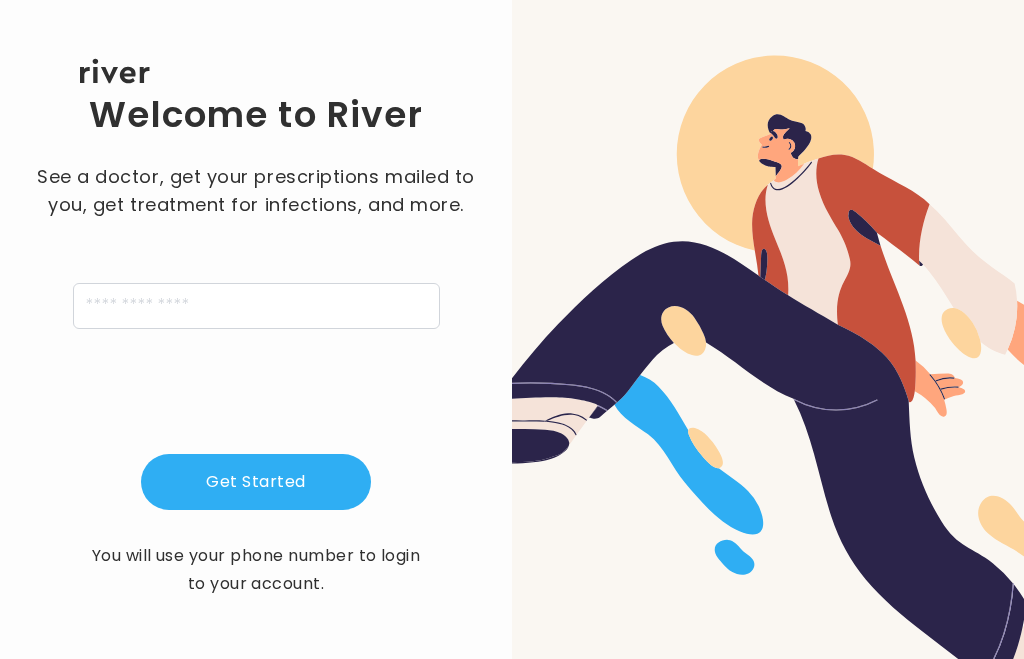 scroll, scrollTop: 0, scrollLeft: 0, axis: both 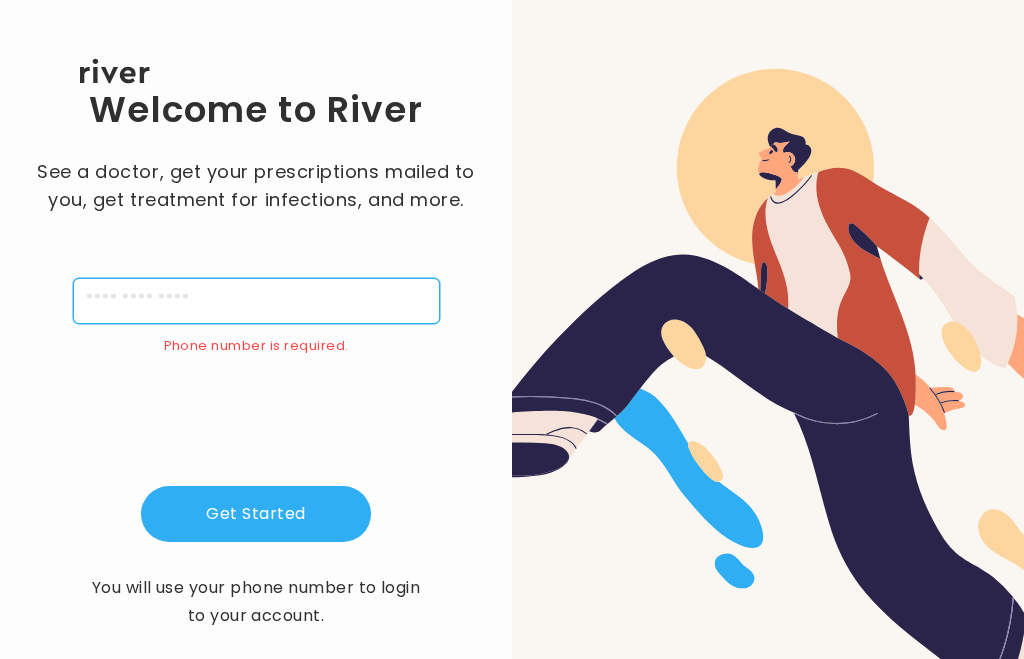 click at bounding box center (256, 301) 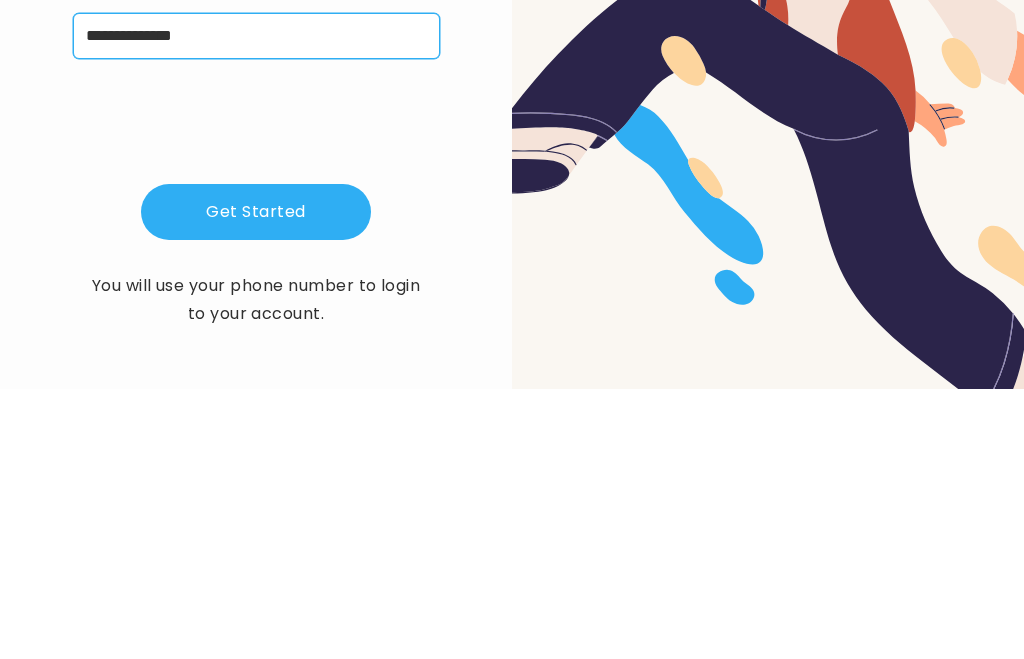 type on "**********" 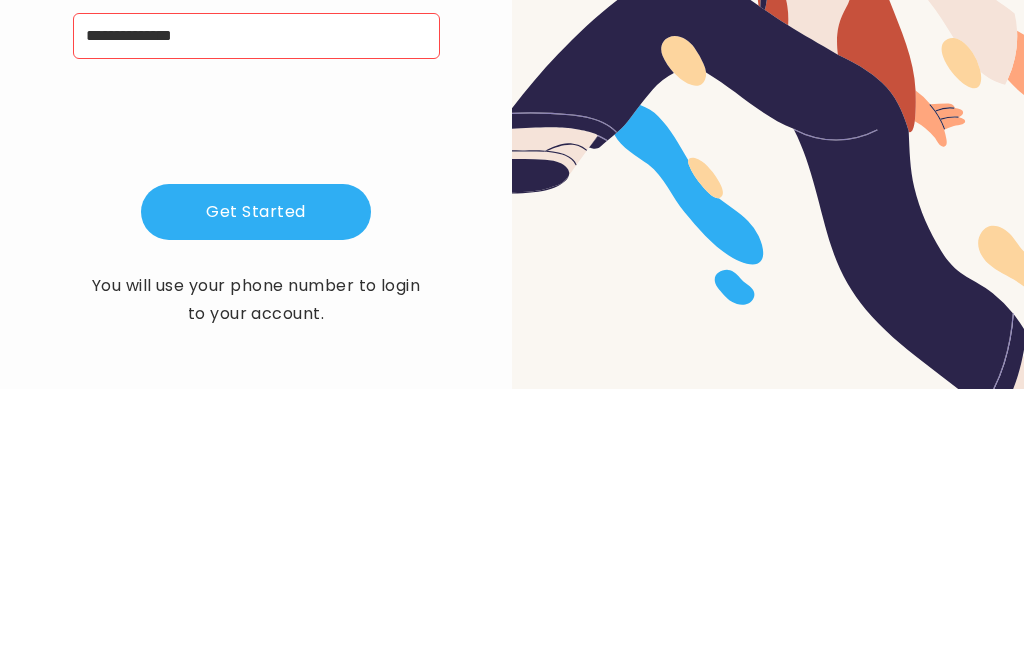 click on "Get Started" at bounding box center [256, 482] 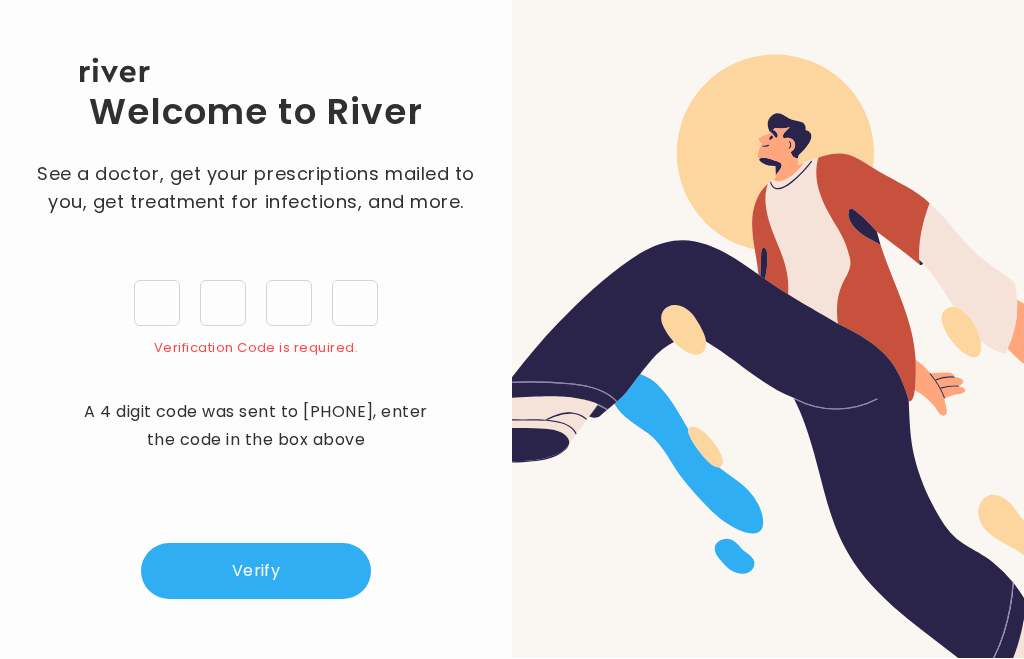 click at bounding box center (157, 304) 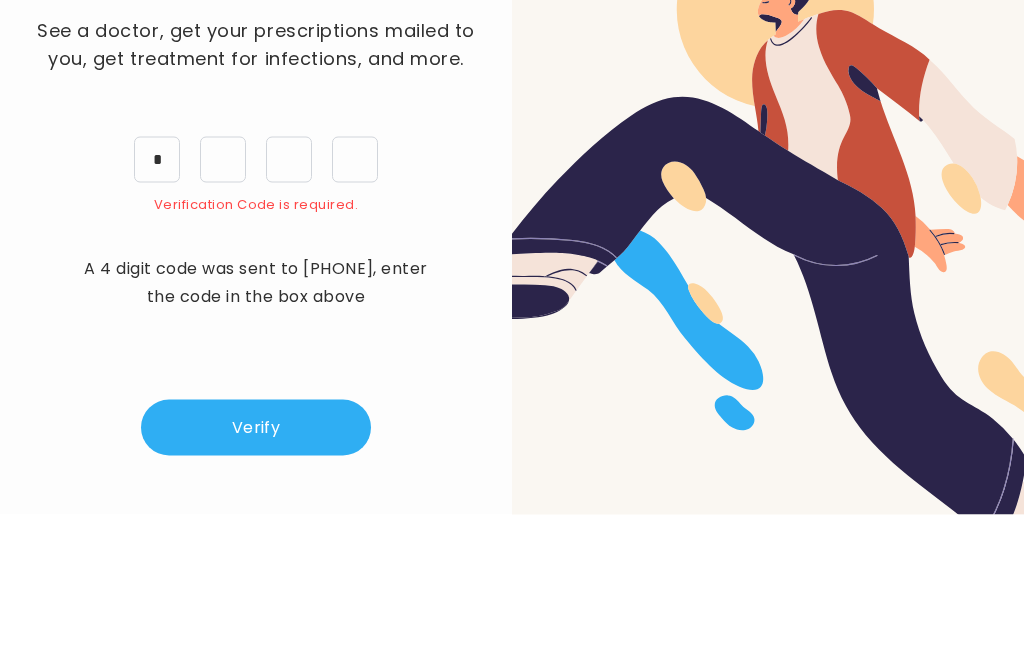 type on "*" 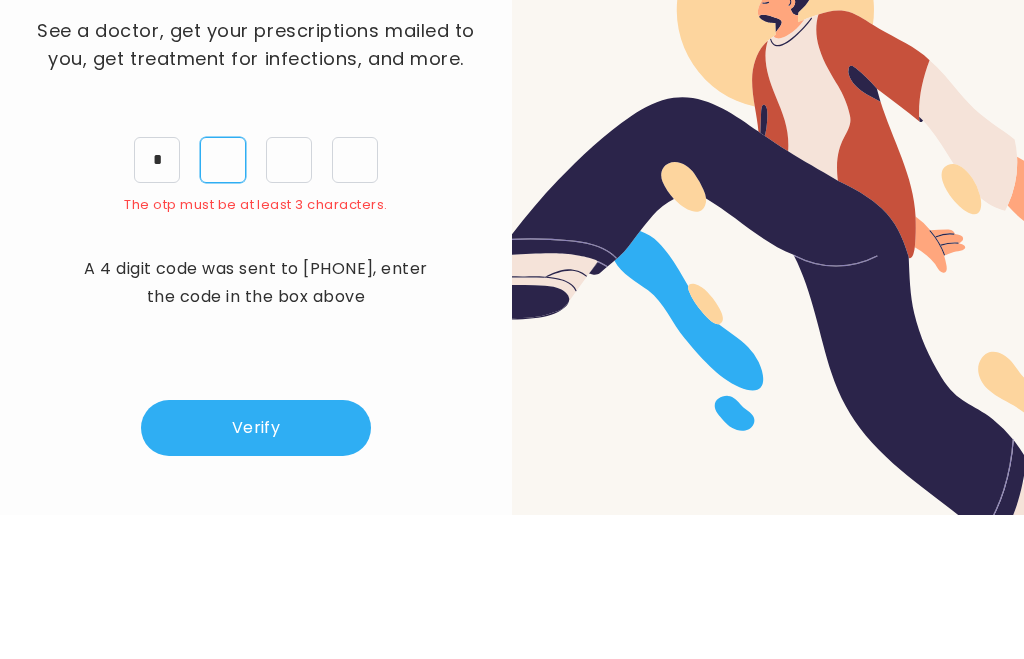 type on "*" 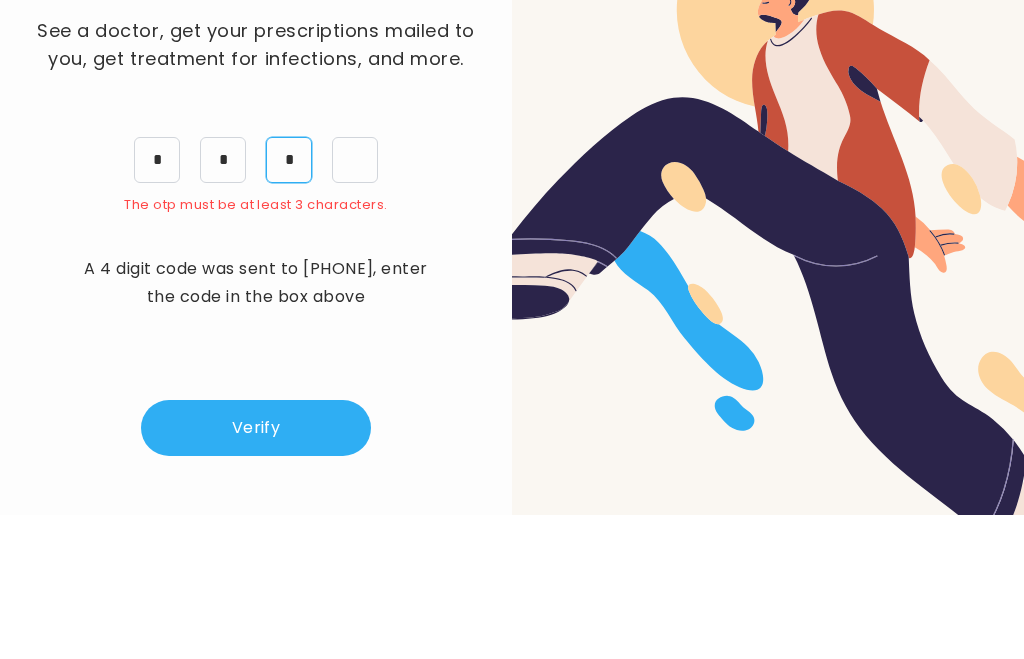 type on "*" 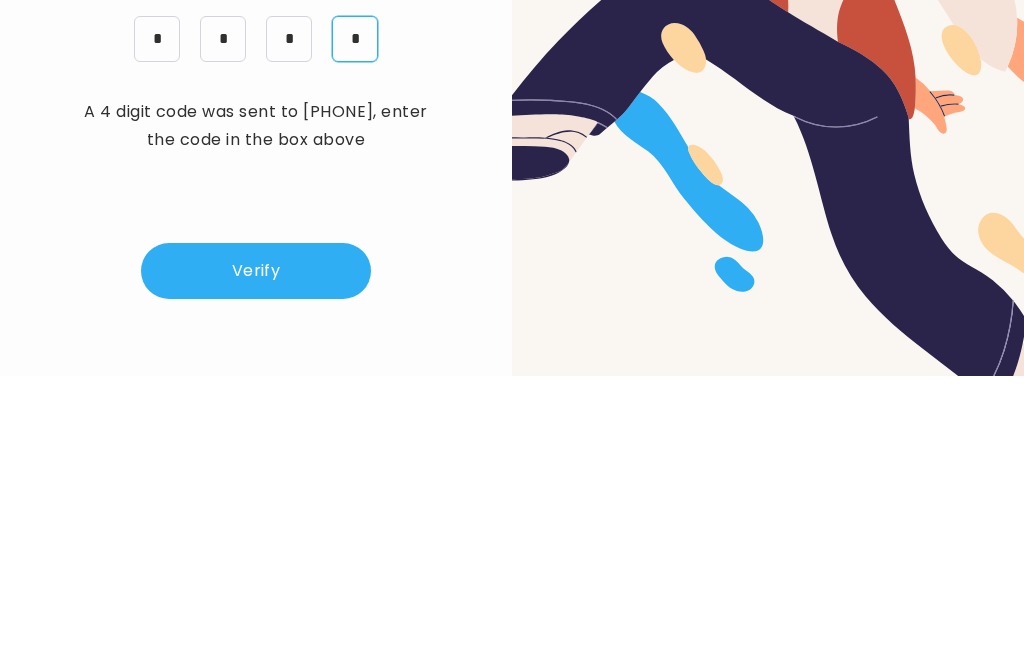 type on "*" 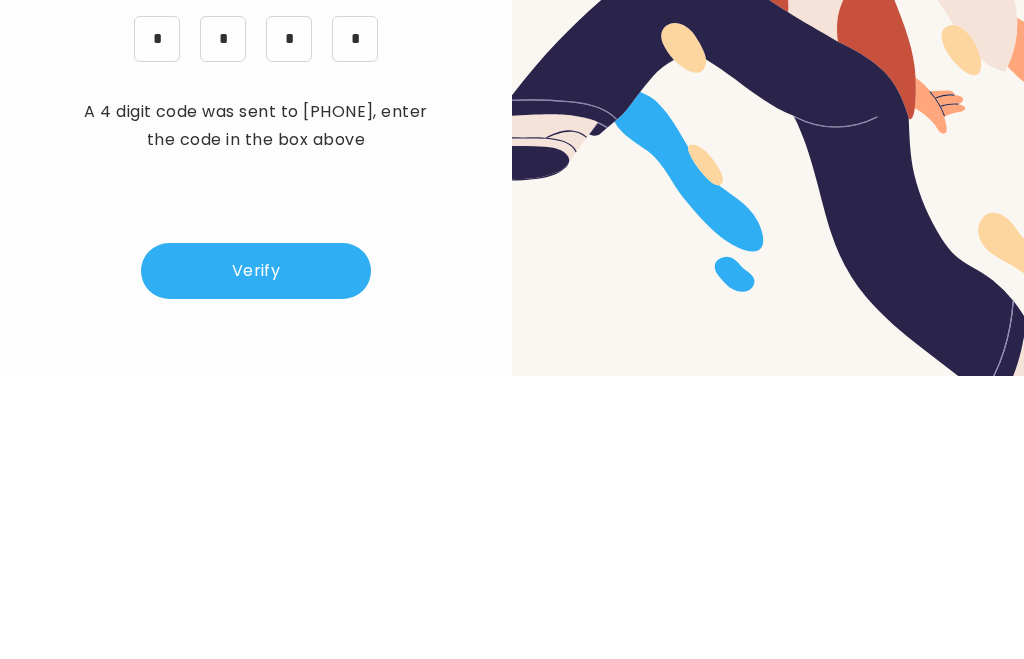 click on "Verify" at bounding box center [256, 554] 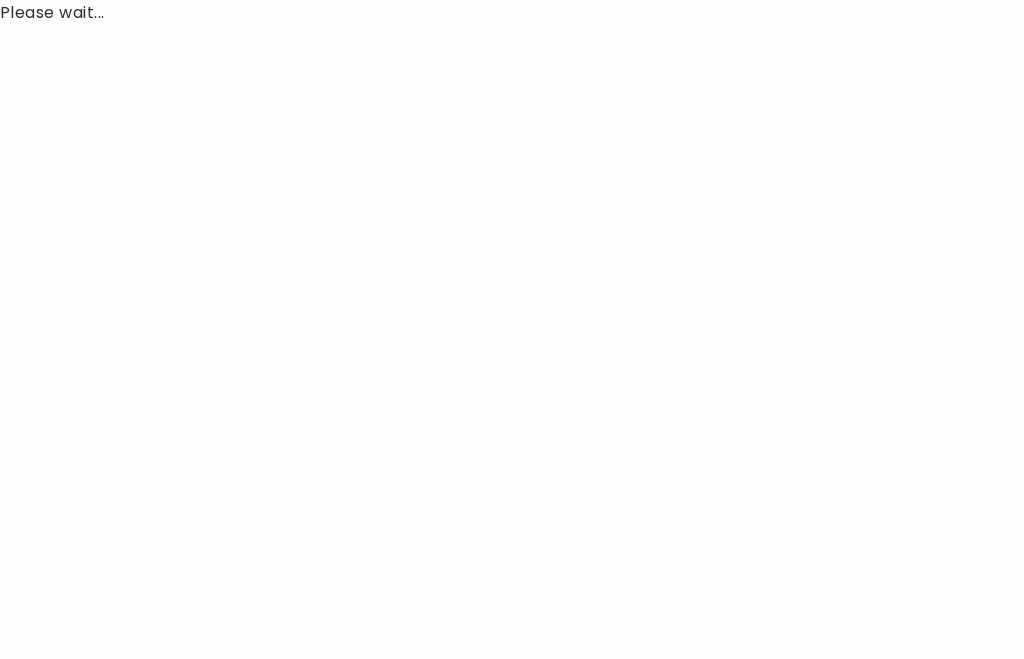 scroll, scrollTop: 0, scrollLeft: 0, axis: both 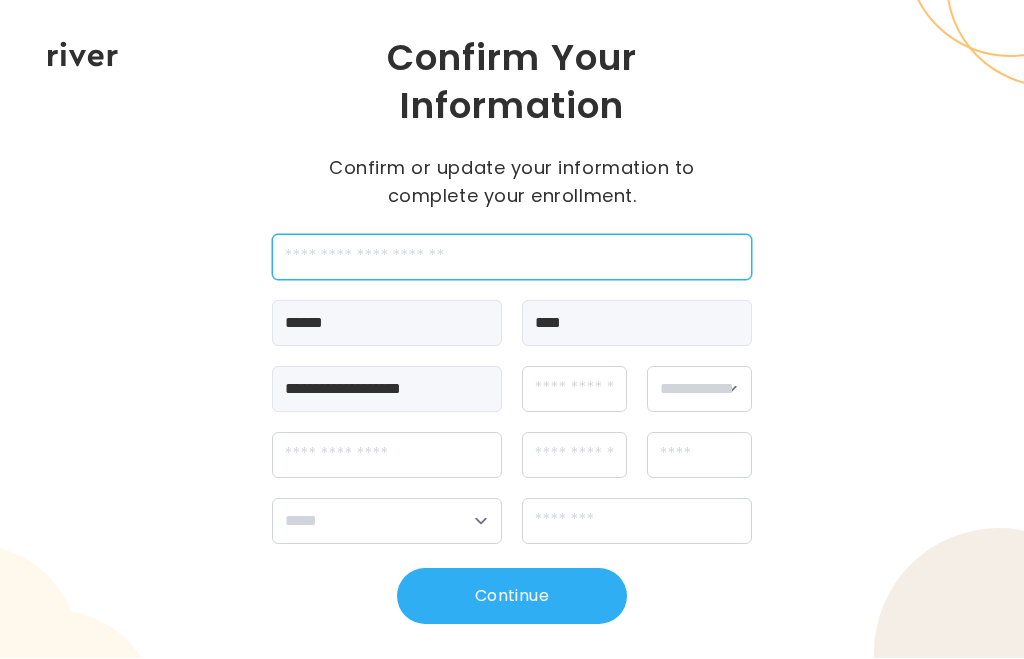 click at bounding box center [512, 258] 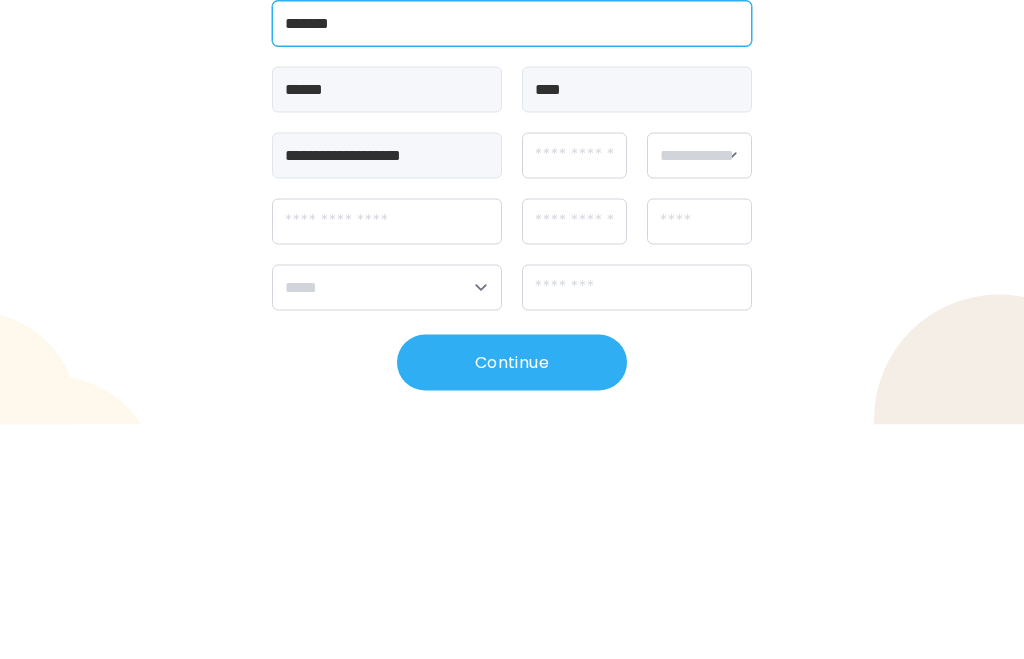 type on "*******" 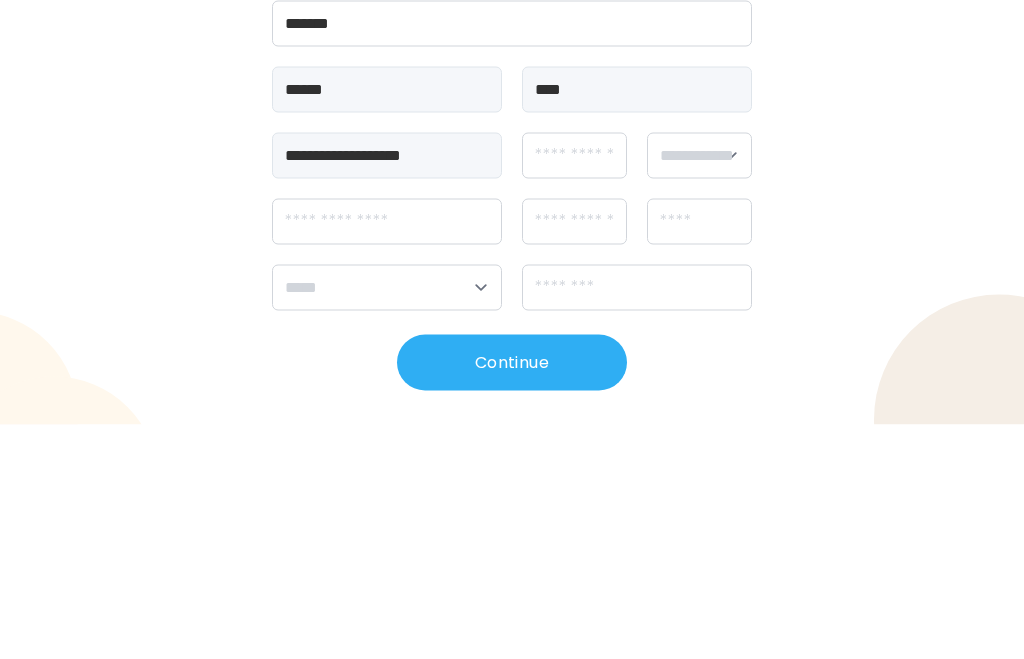 click on "**********" at bounding box center [387, 390] 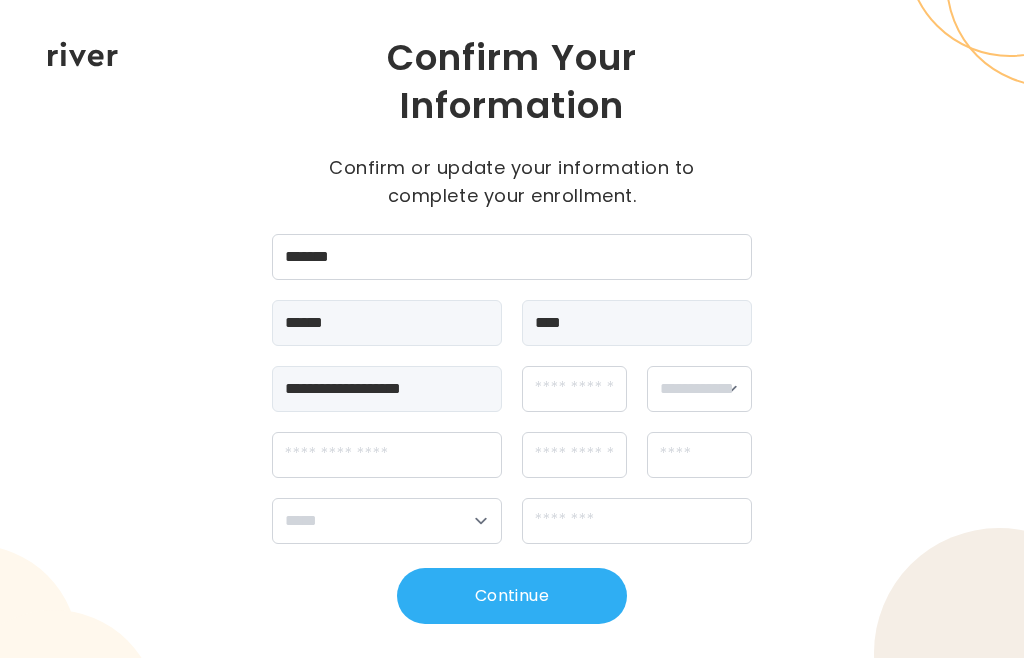 click on "******" at bounding box center (387, 324) 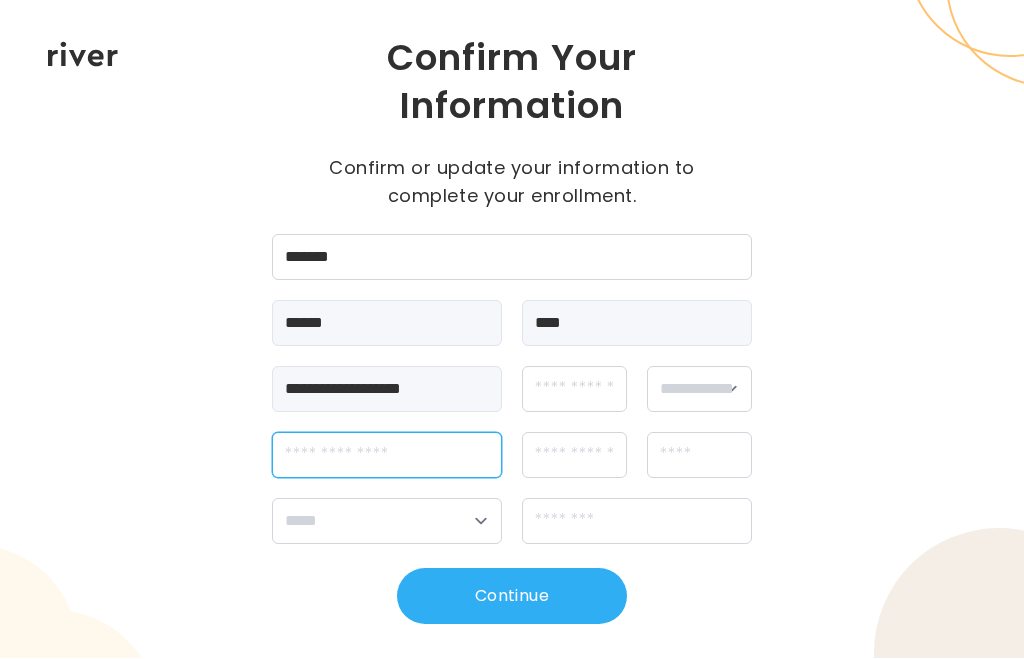 click at bounding box center (387, 456) 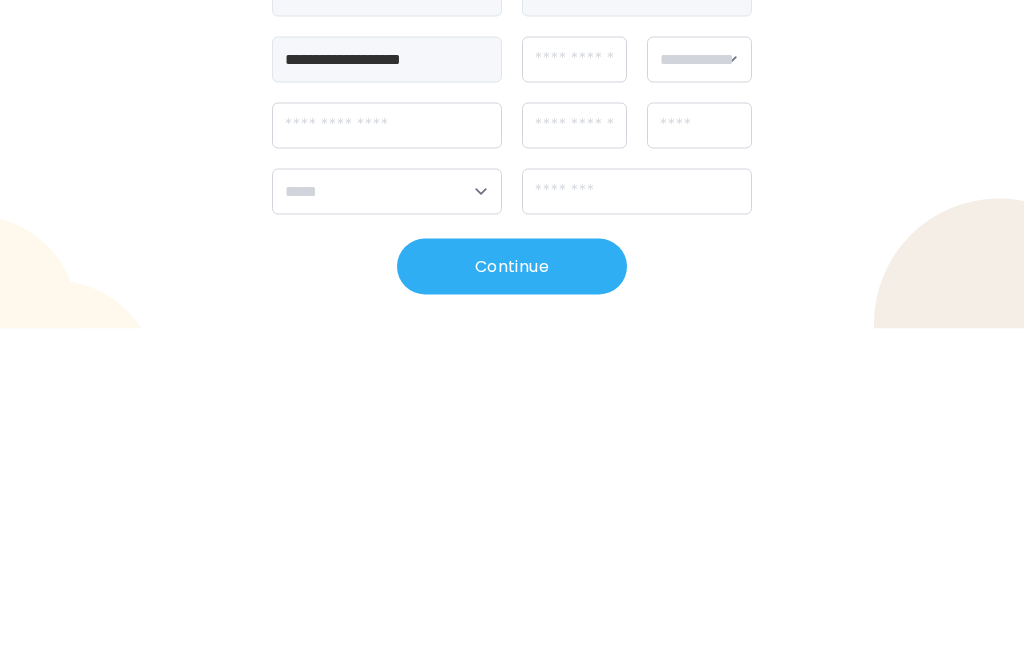click on "**********" at bounding box center [387, 390] 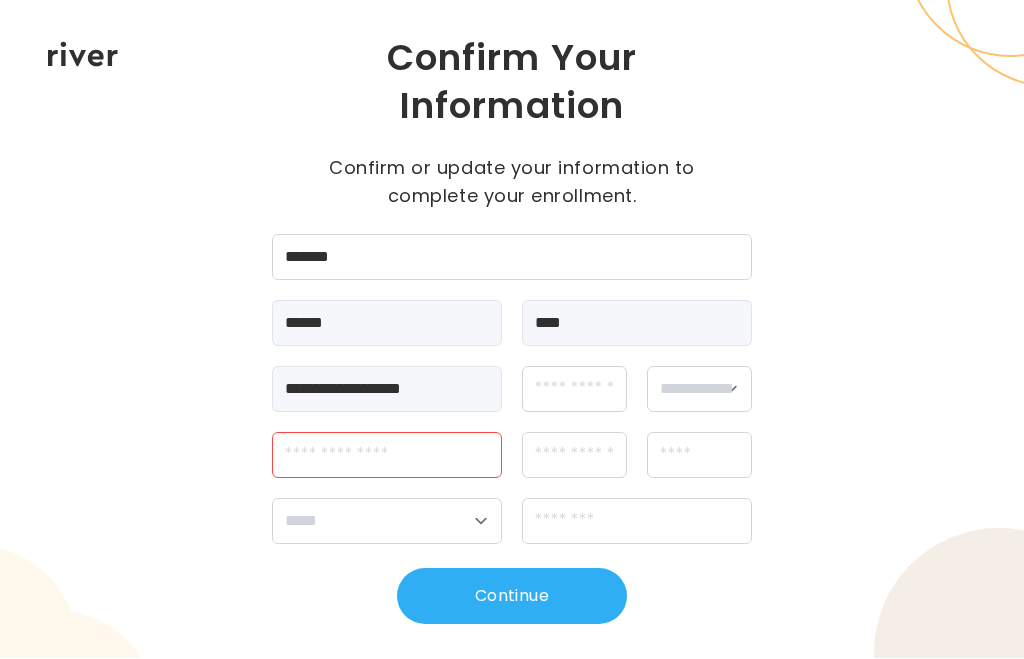 click on "**********" at bounding box center [387, 390] 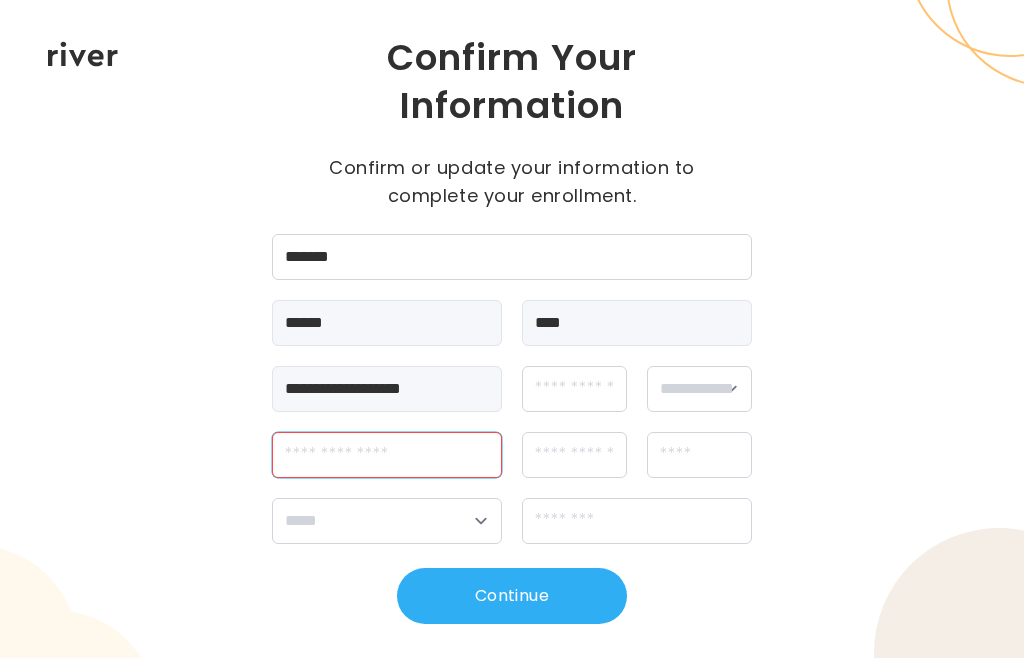 click at bounding box center [387, 456] 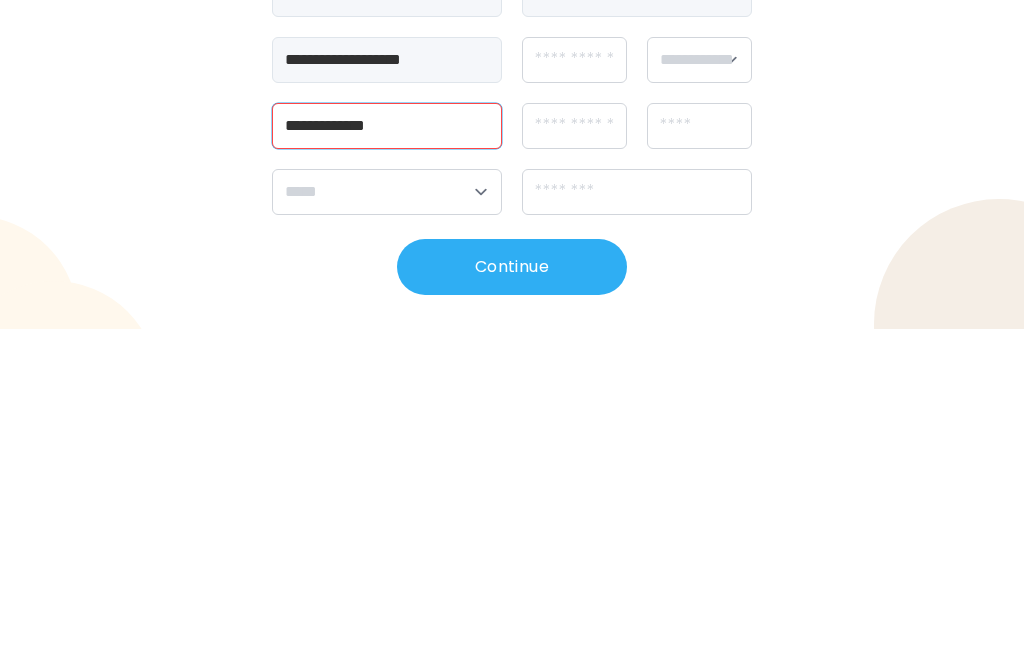 type on "**********" 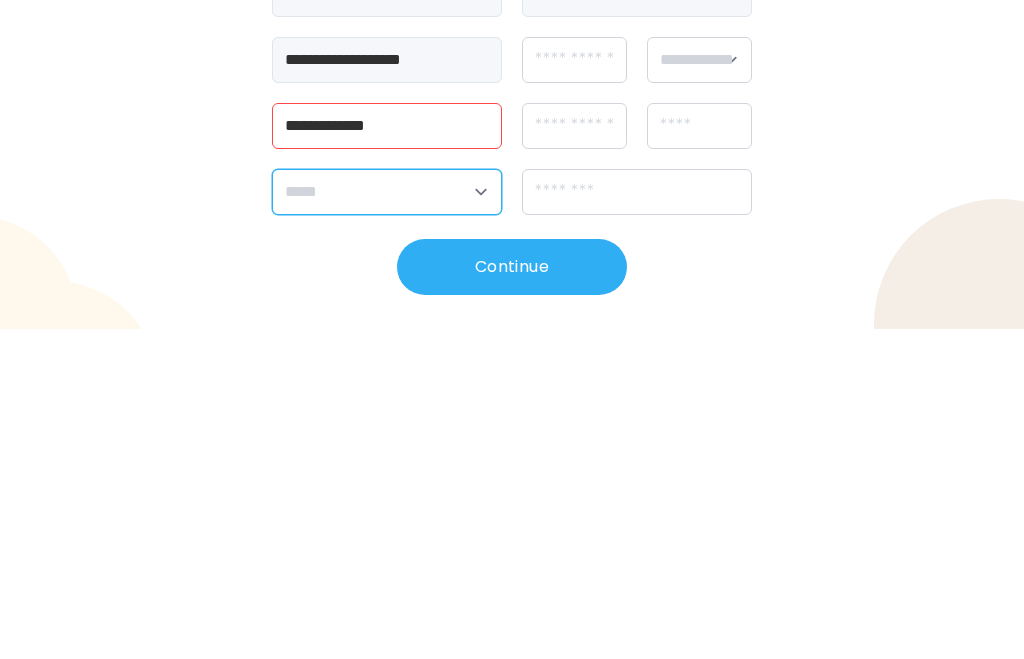 click on "**********" at bounding box center [387, 522] 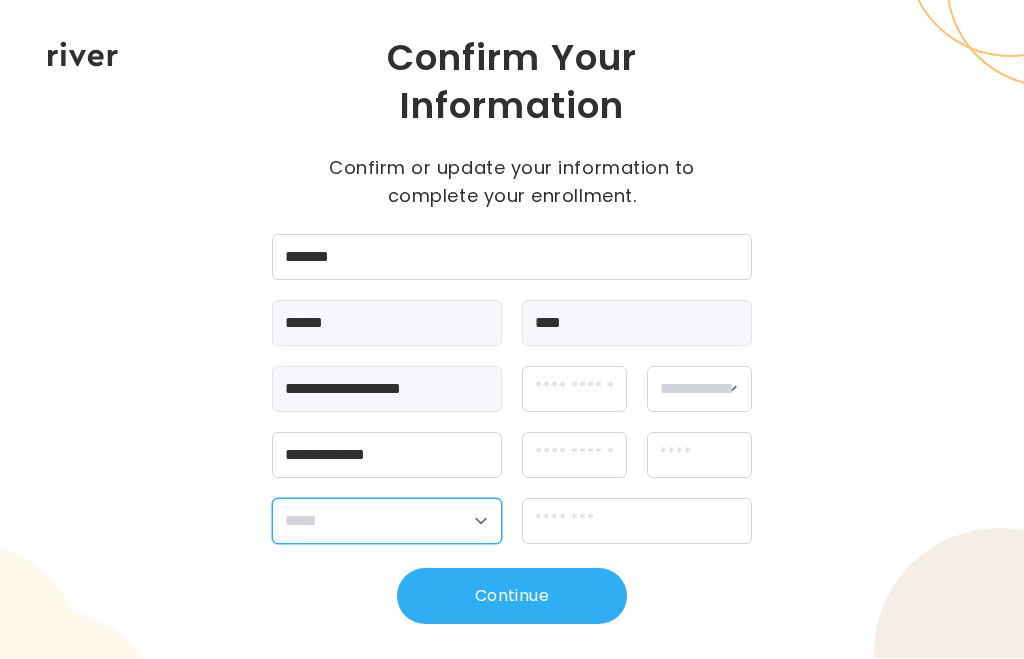 select on "**" 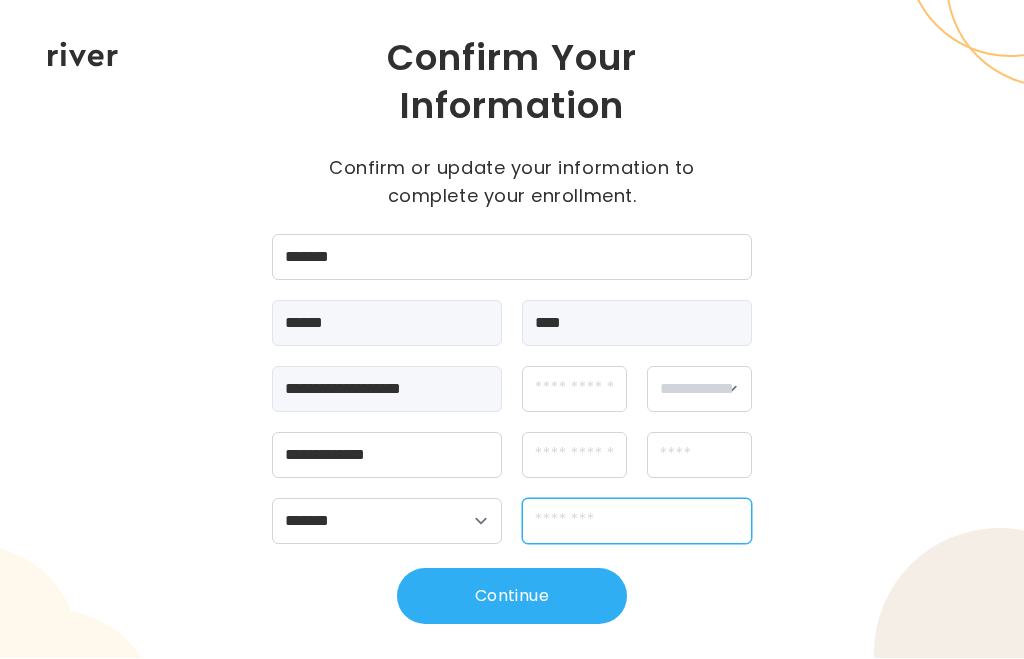 click at bounding box center (637, 522) 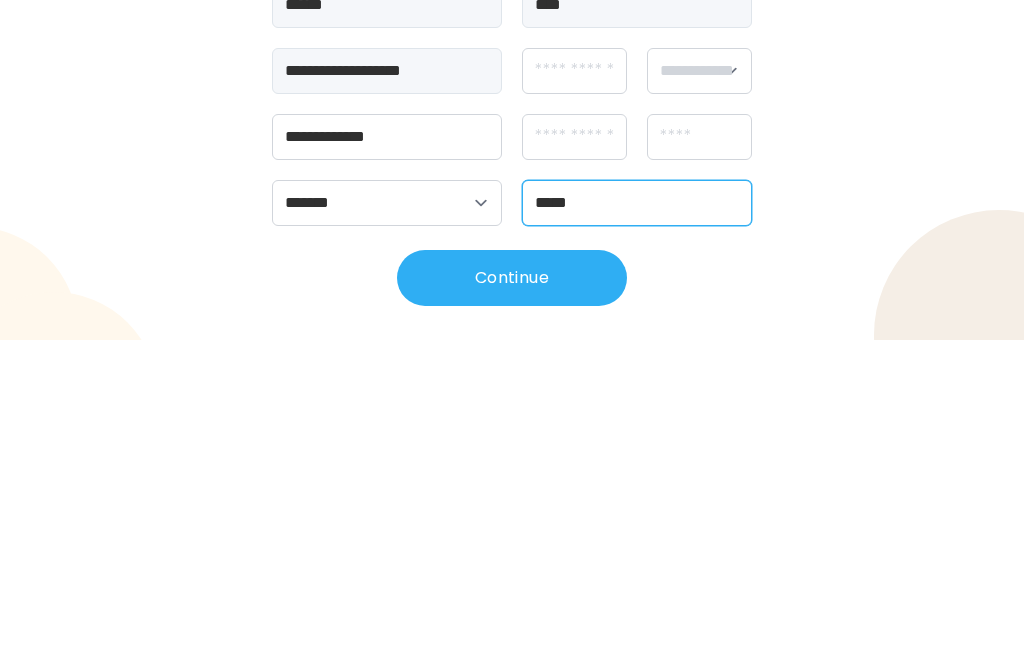 type on "*****" 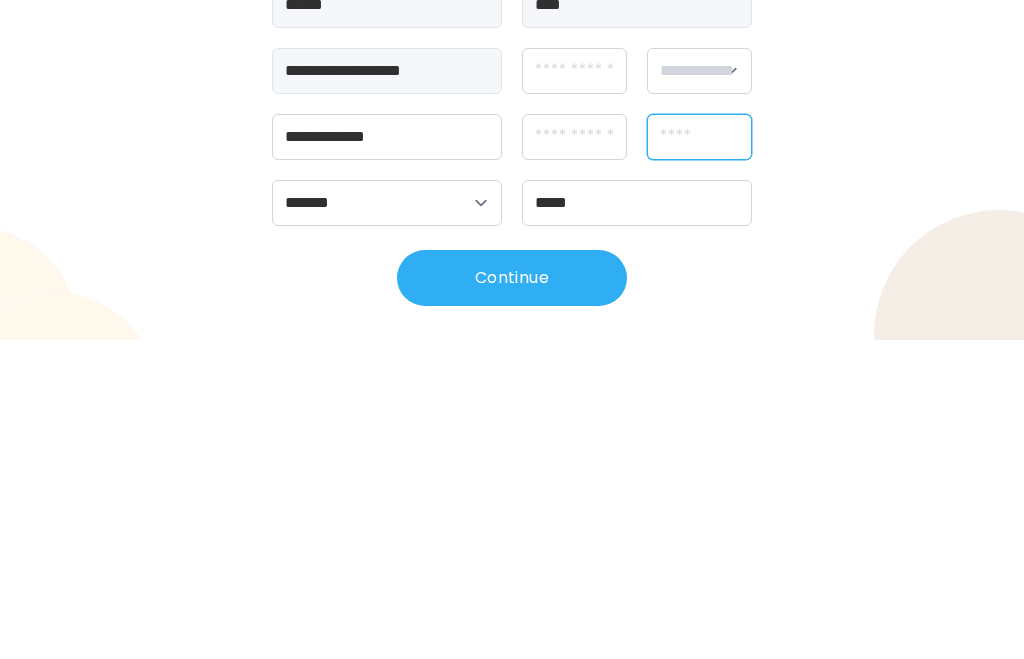 click at bounding box center (699, 456) 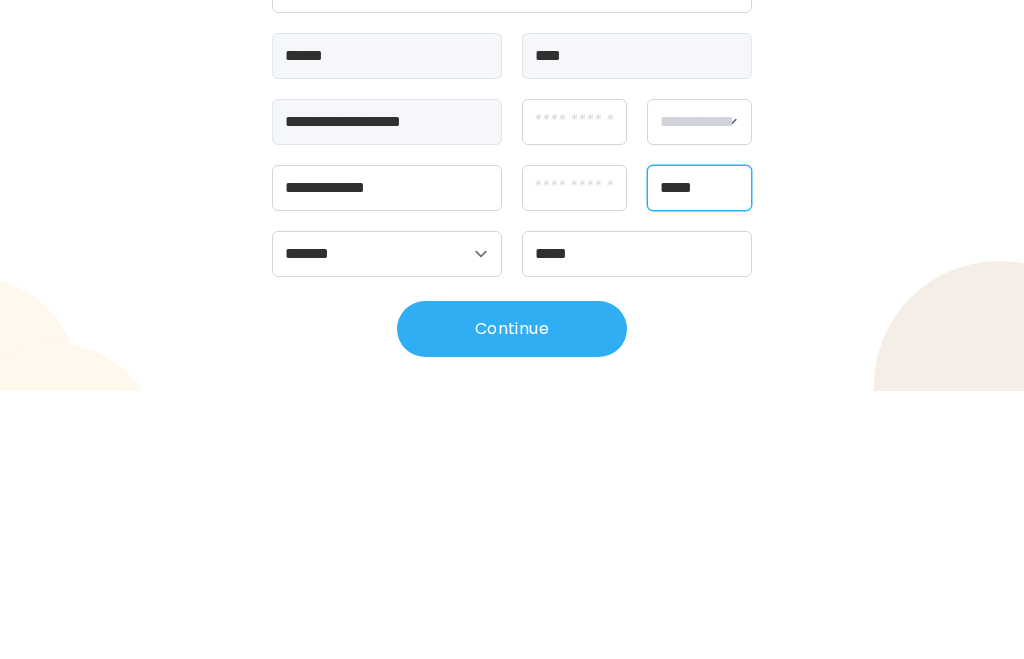 type on "*****" 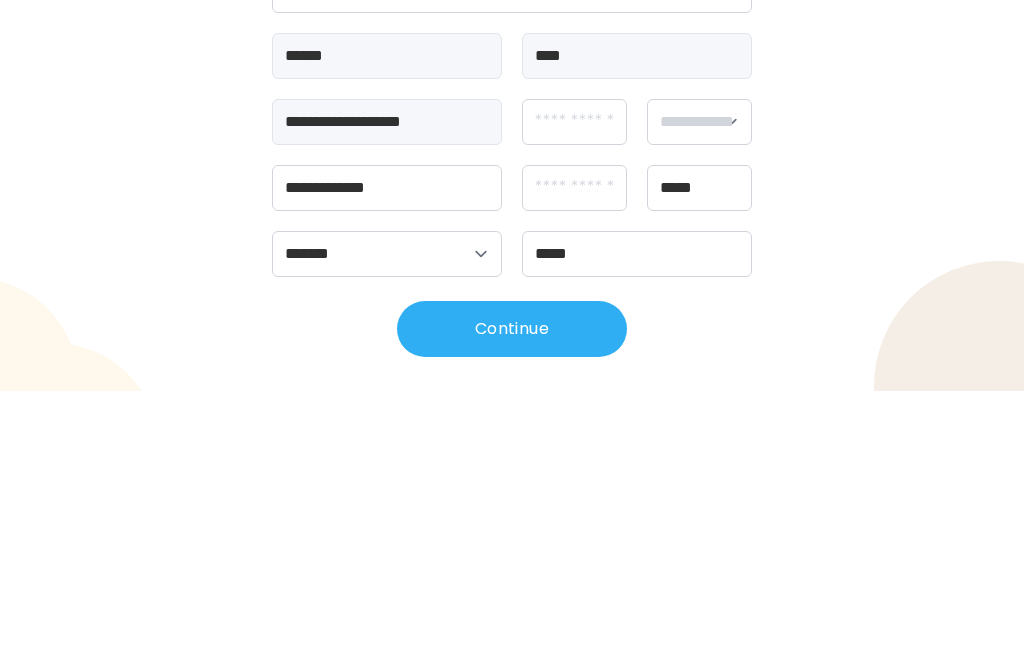 click on "**********" at bounding box center (512, 329) 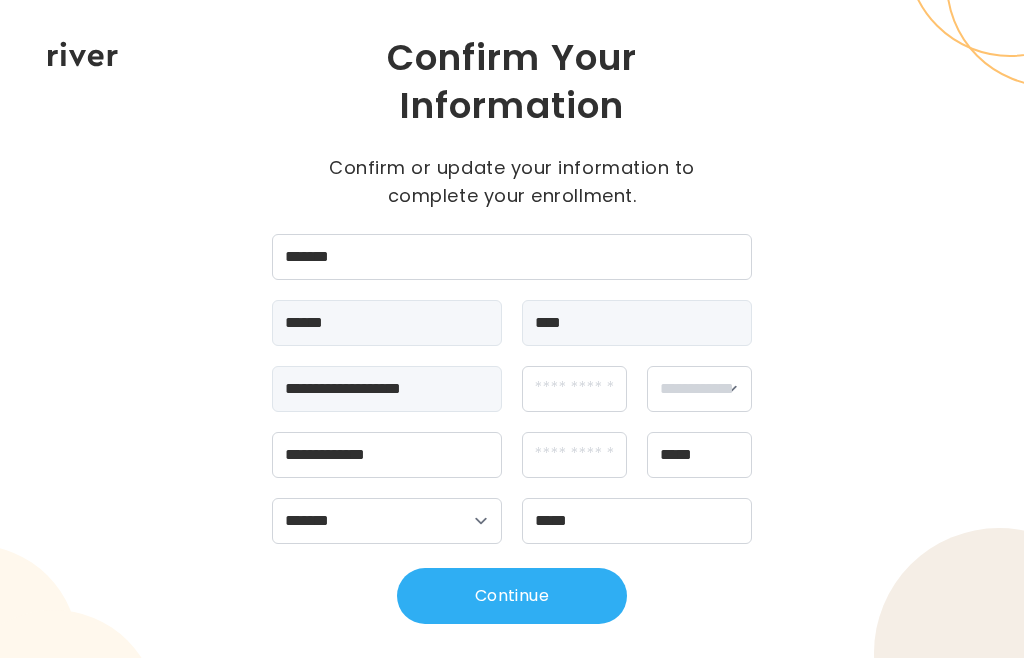click on "******" at bounding box center [387, 324] 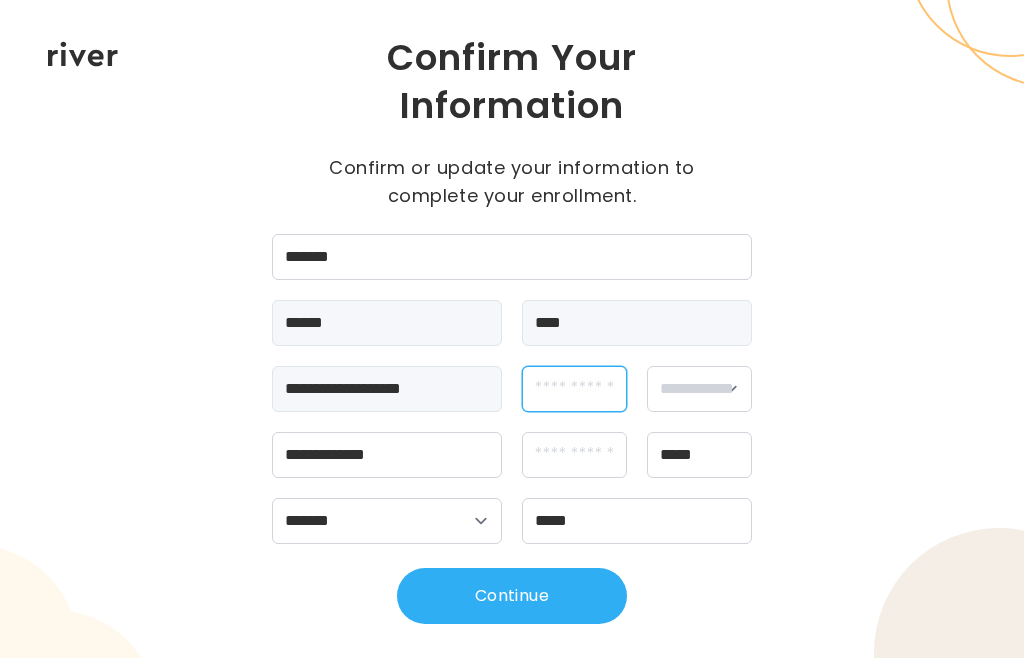 click at bounding box center (574, 390) 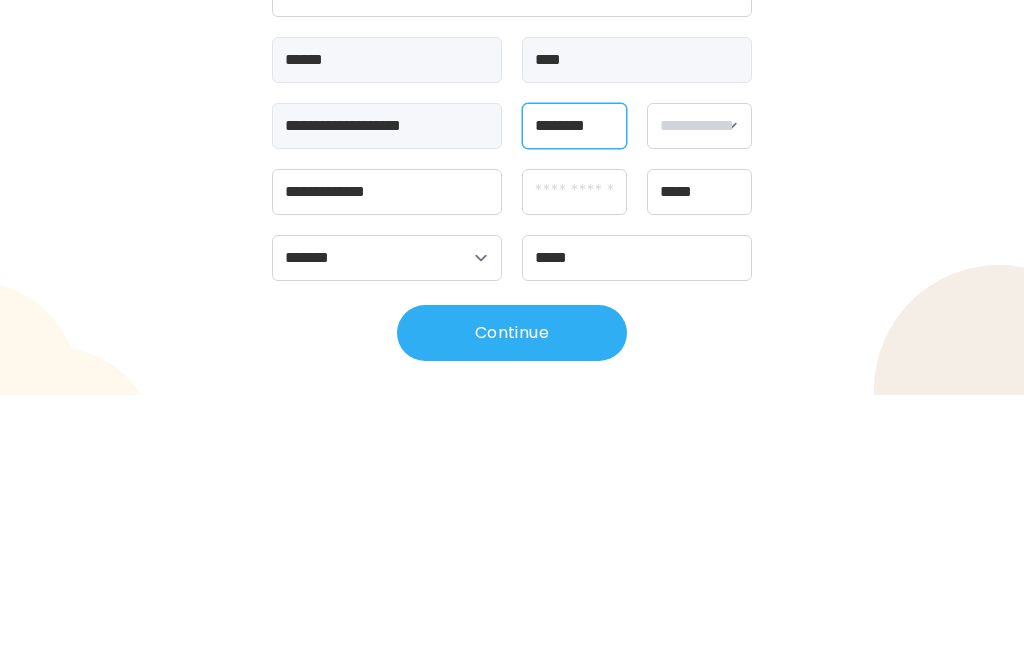 type on "********" 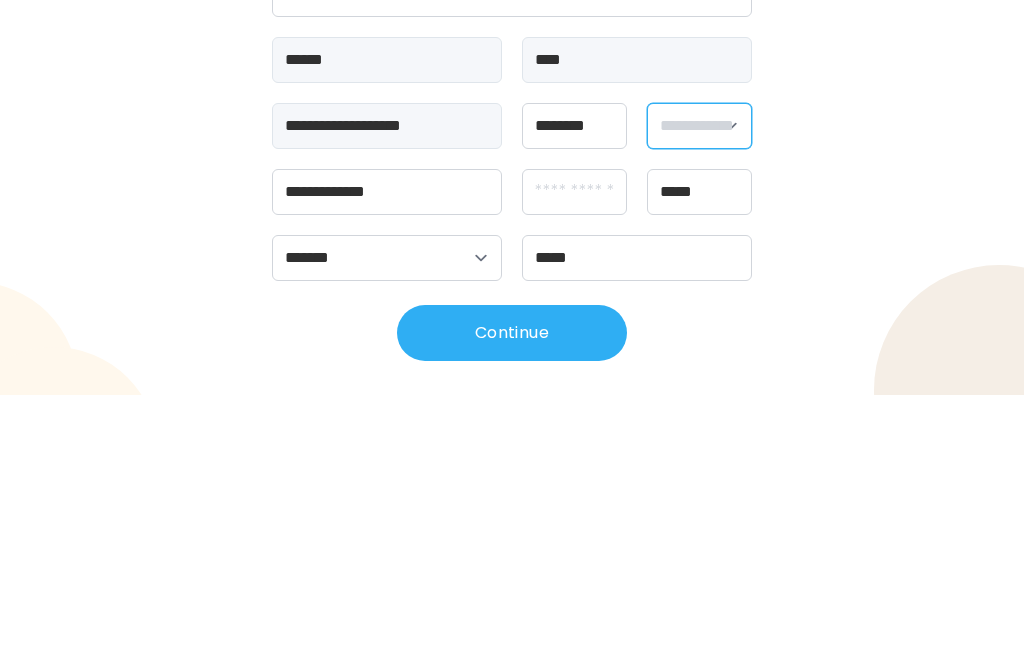 click on "**********" at bounding box center [699, 390] 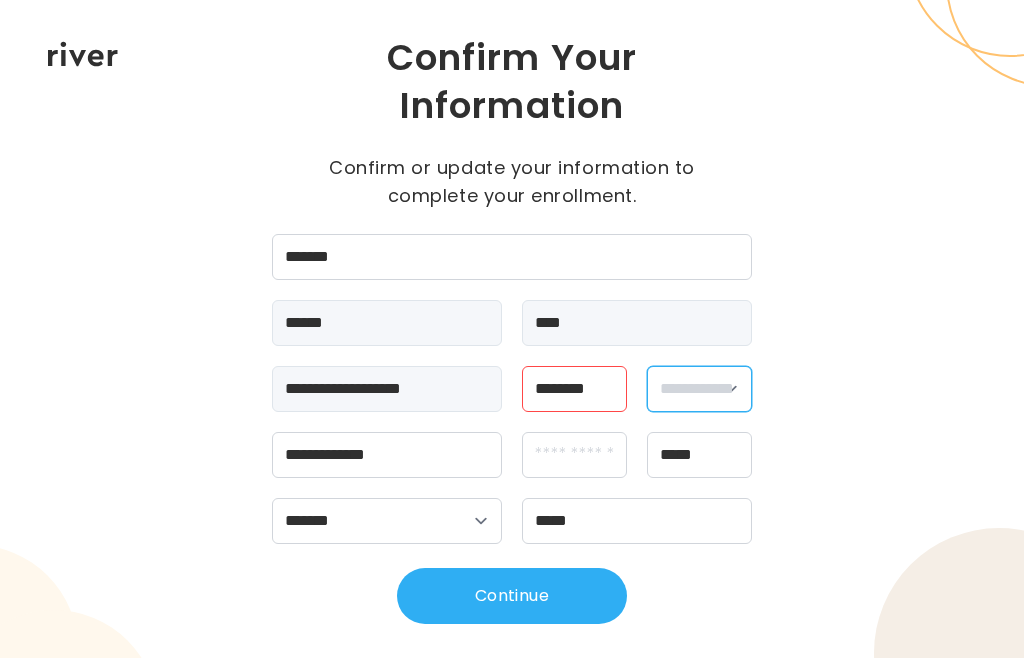 select on "******" 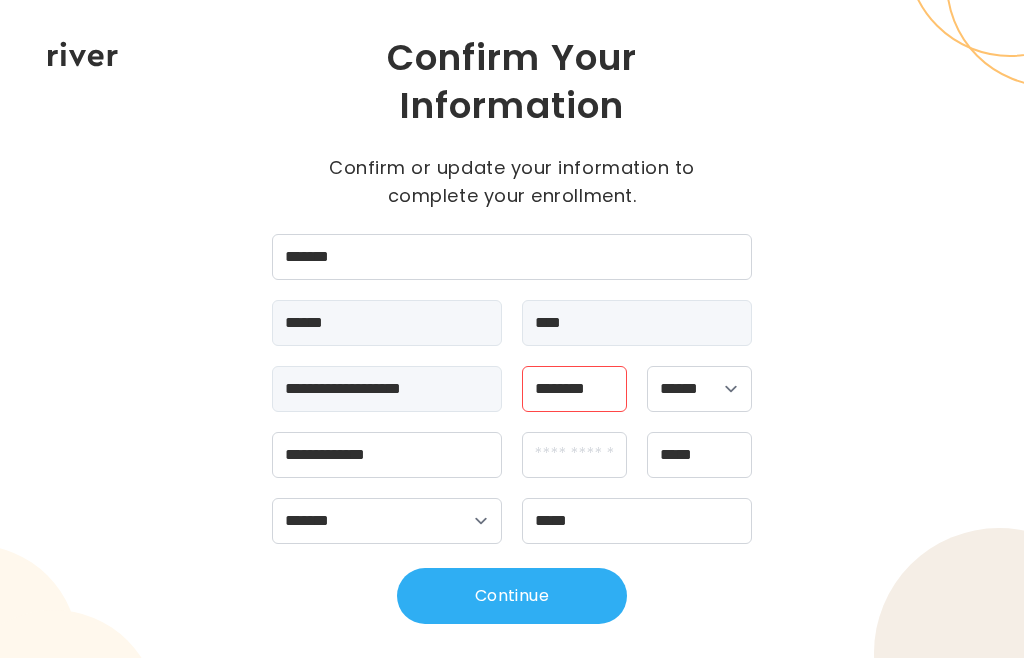 click on "Continue" at bounding box center [512, 597] 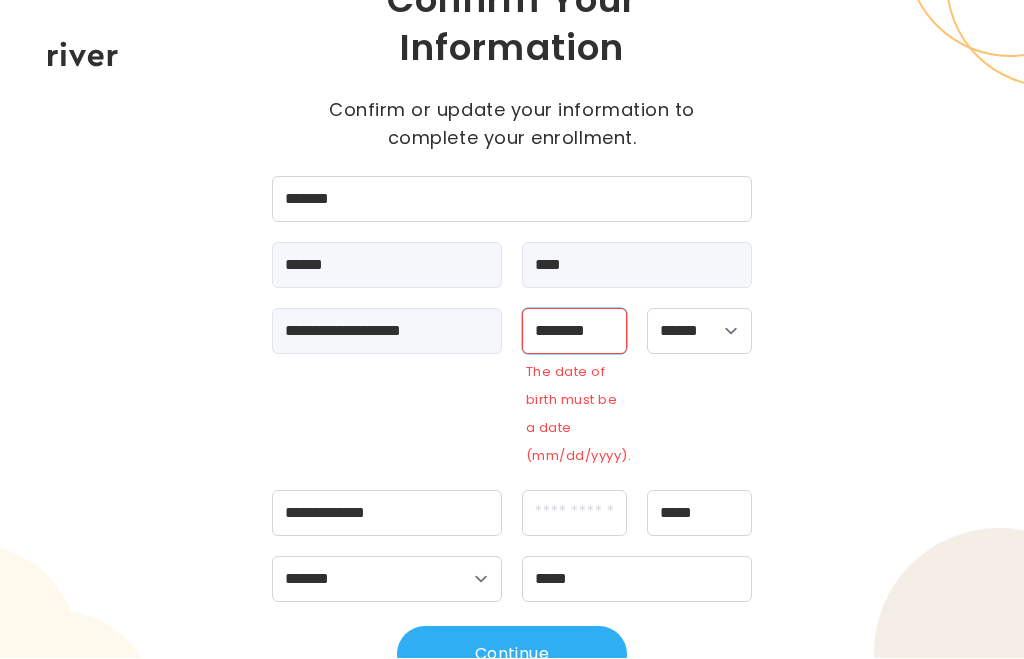 click on "********" at bounding box center (574, 332) 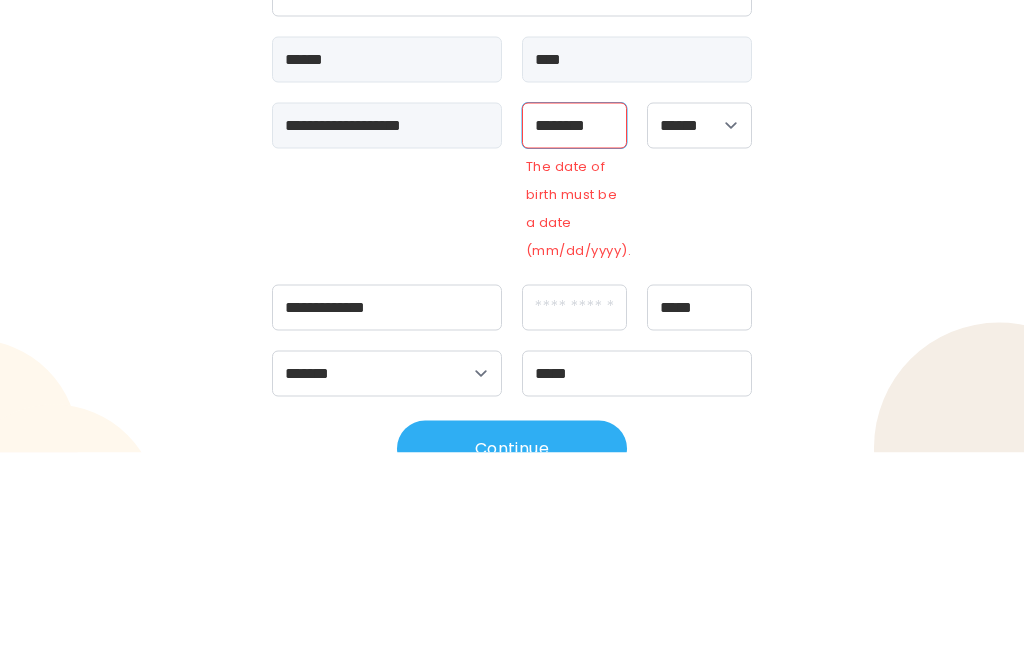 click on "********" at bounding box center (574, 332) 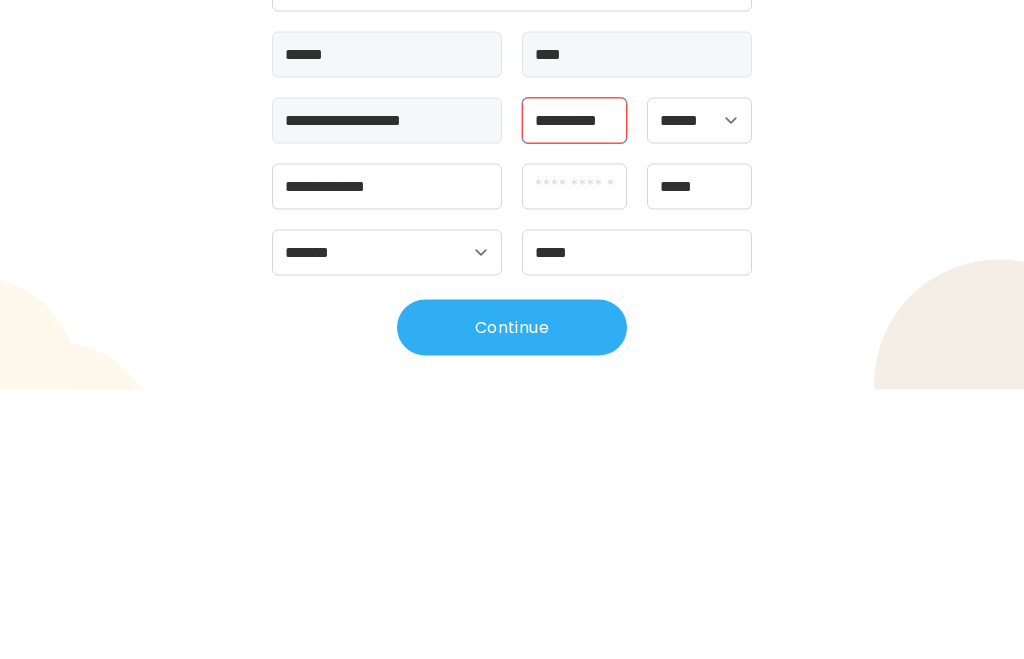 click on "**********" at bounding box center [574, 390] 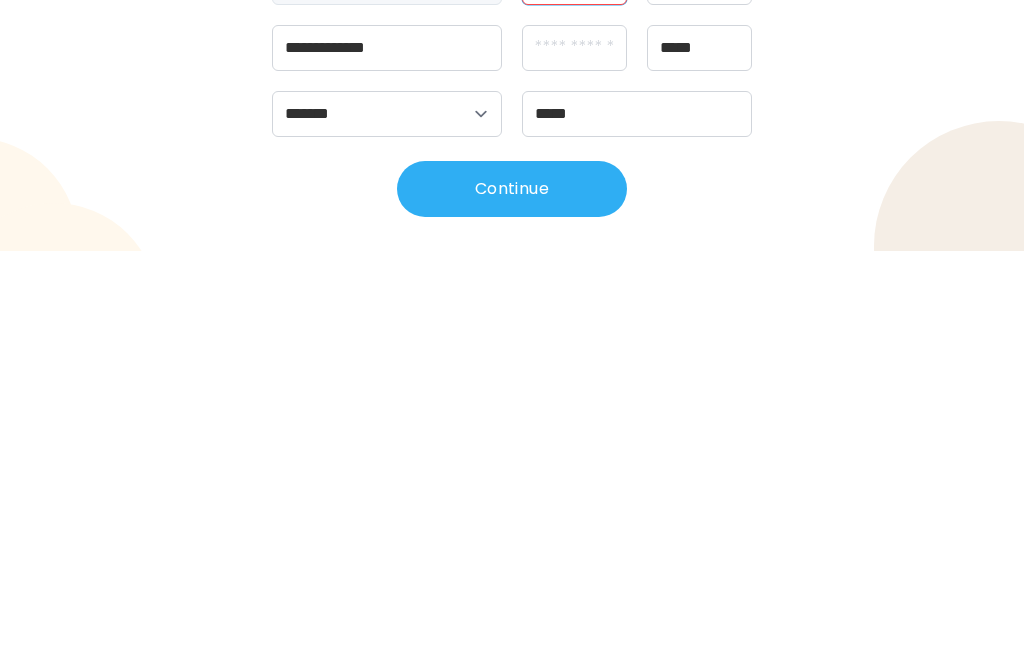 type on "**********" 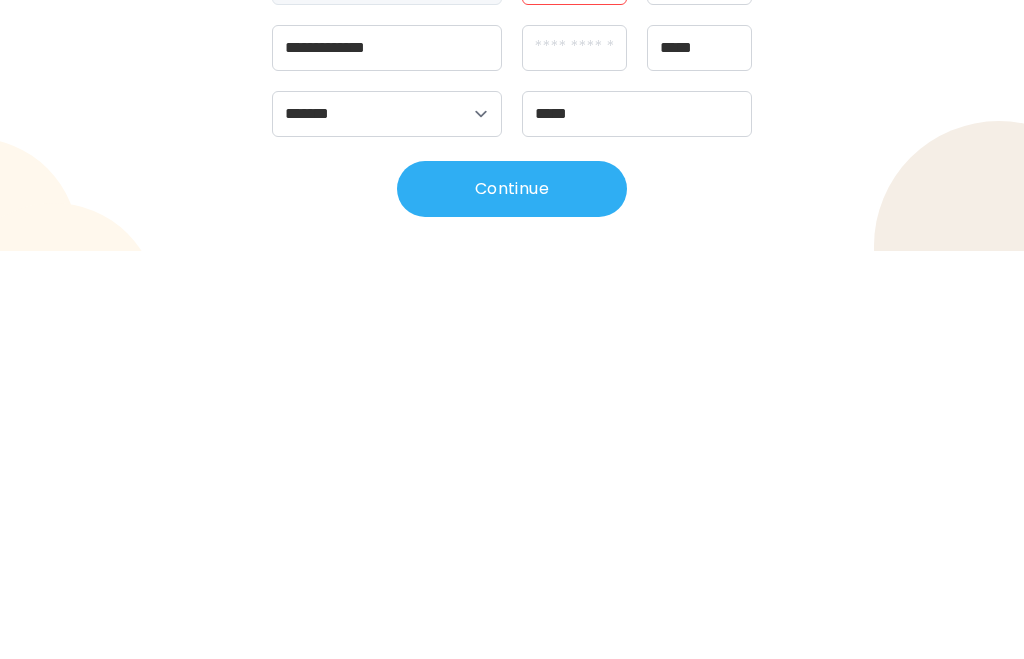 click on "Continue" at bounding box center [512, 597] 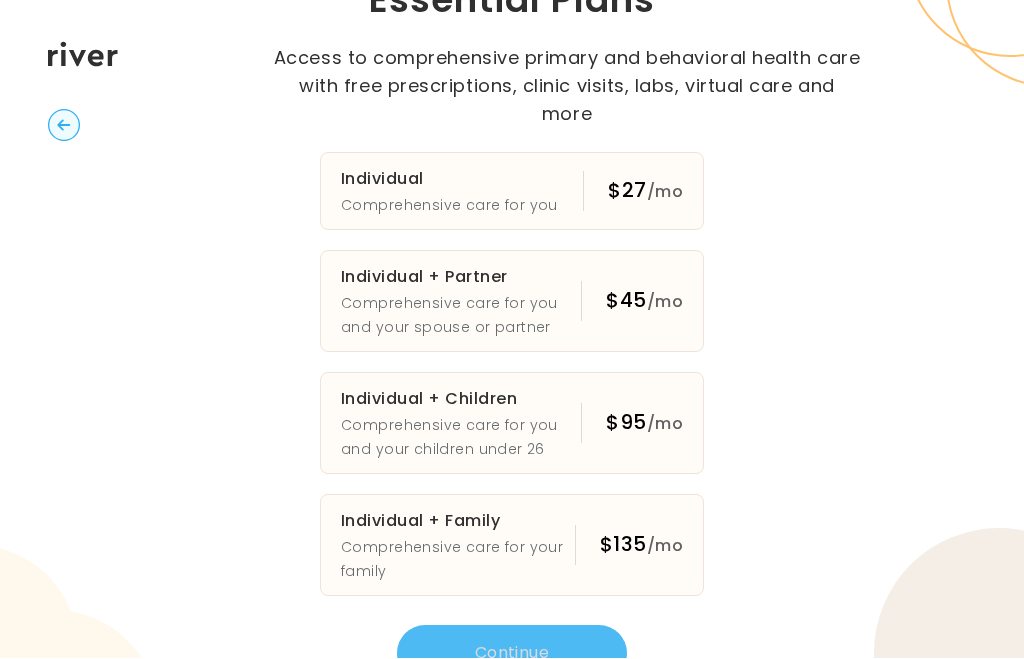 click on "Comprehensive care for you and your spouse or partner" at bounding box center [461, 316] 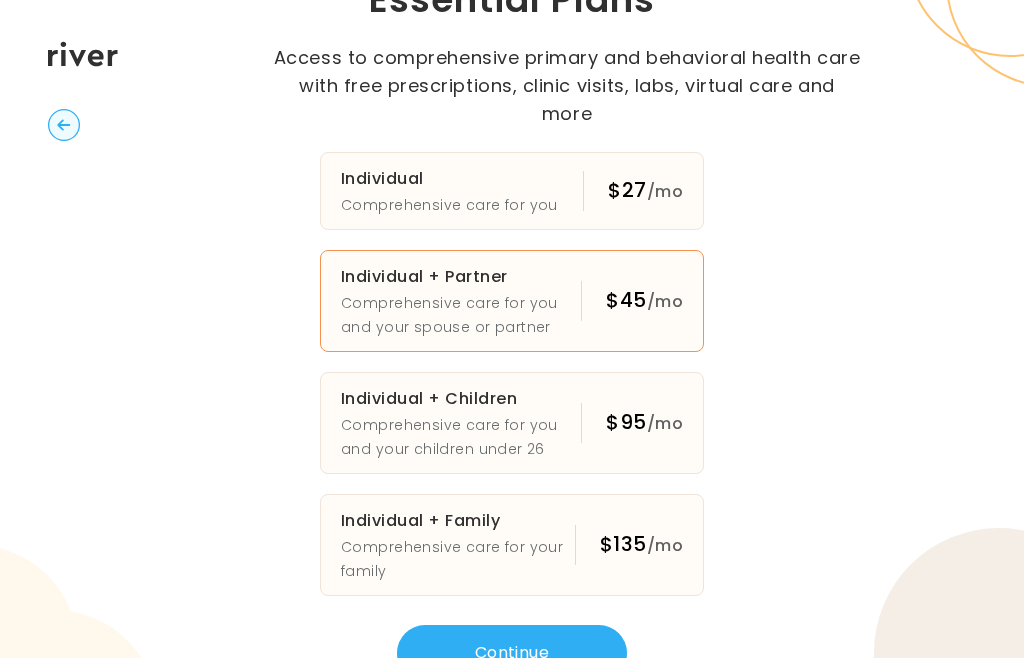 click on "Continue" at bounding box center (512, 654) 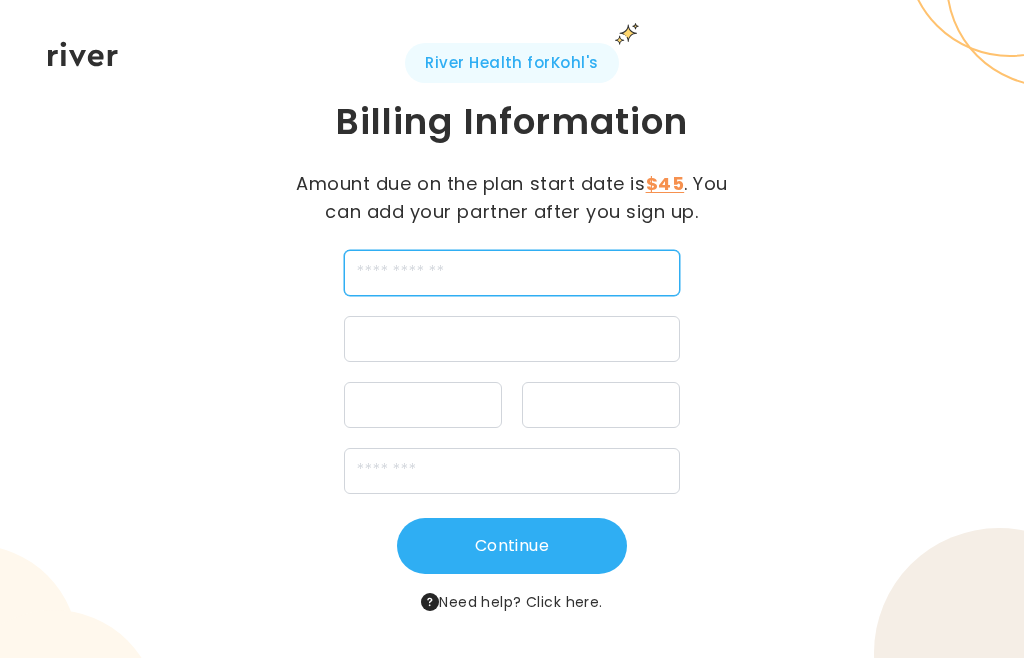 click at bounding box center (512, 274) 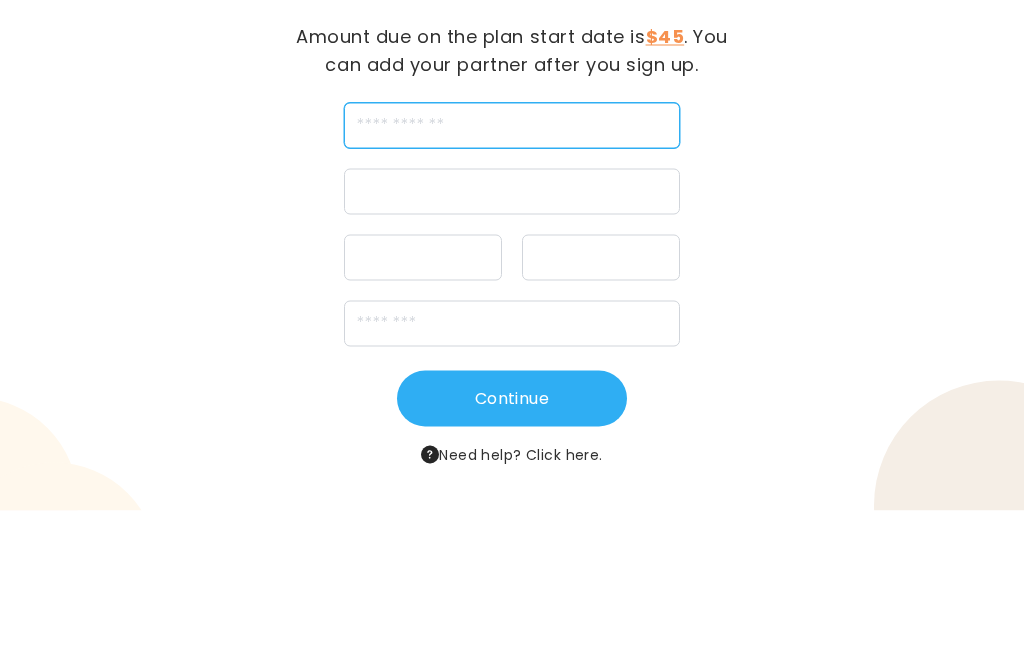 type on "*" 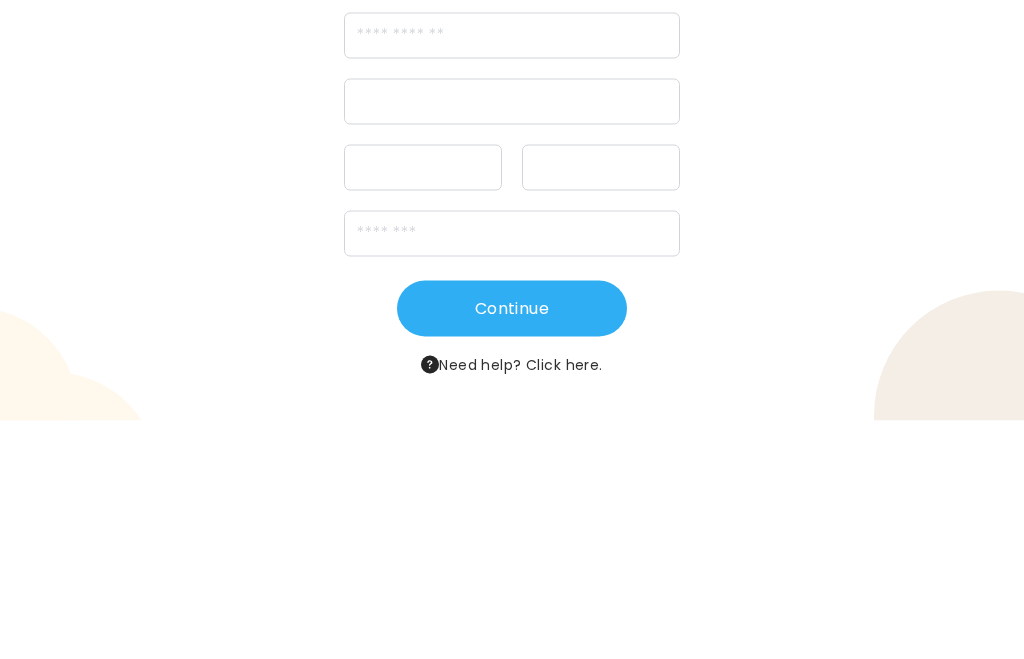 click on "River Health for  Kohl's Billing Information Amount due on the plan start date is  $45 . You can add your partner after you sign up.
Continue  Need help?   Click here." at bounding box center [512, 329] 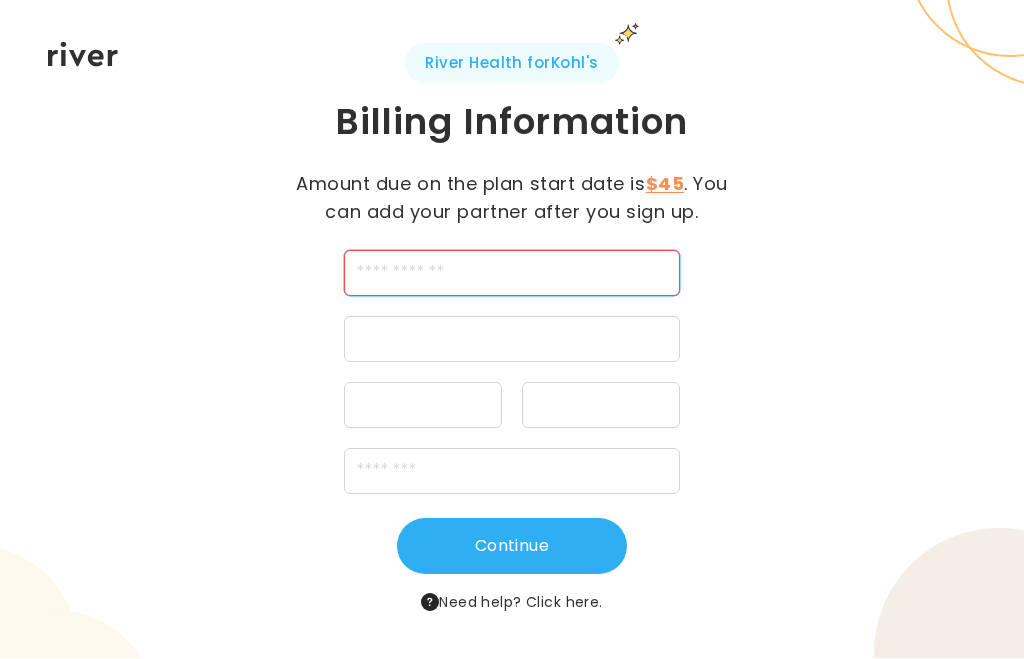 click at bounding box center [512, 274] 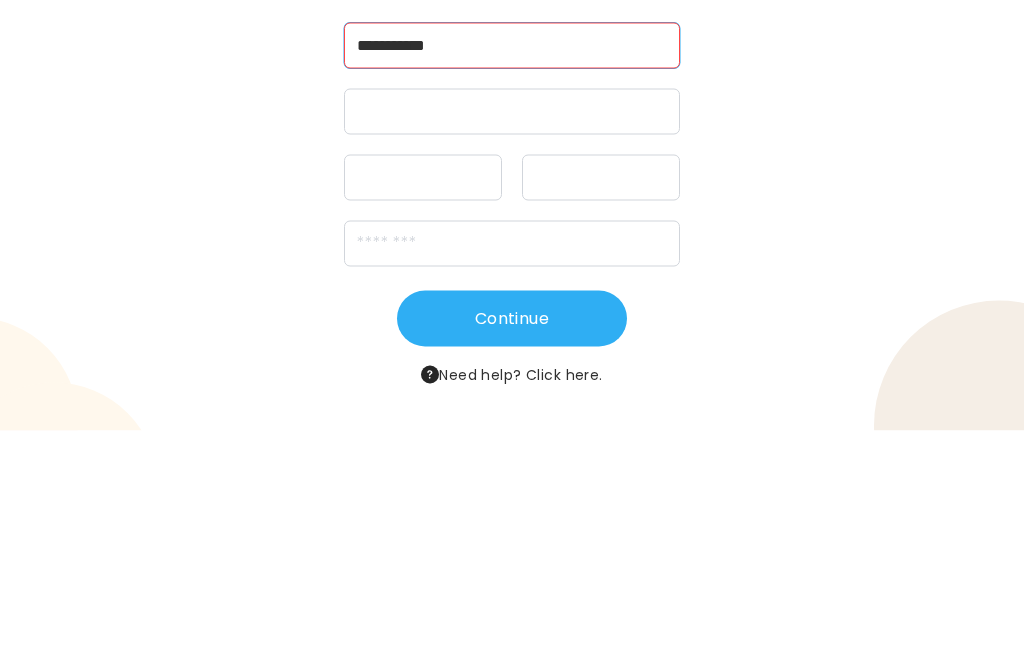 type on "**********" 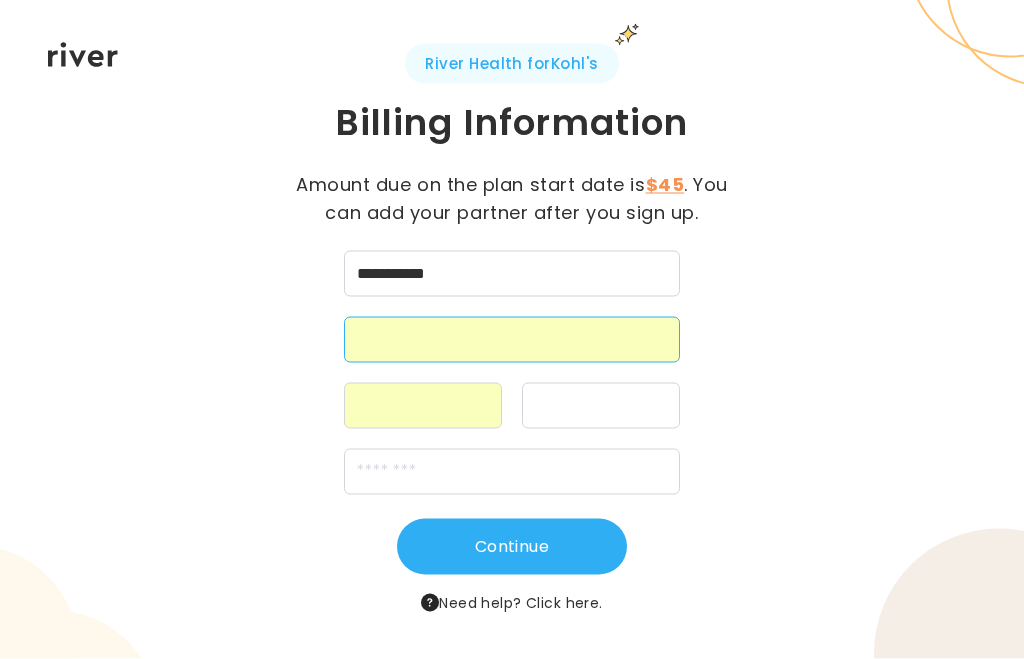click on "**********" at bounding box center [512, 329] 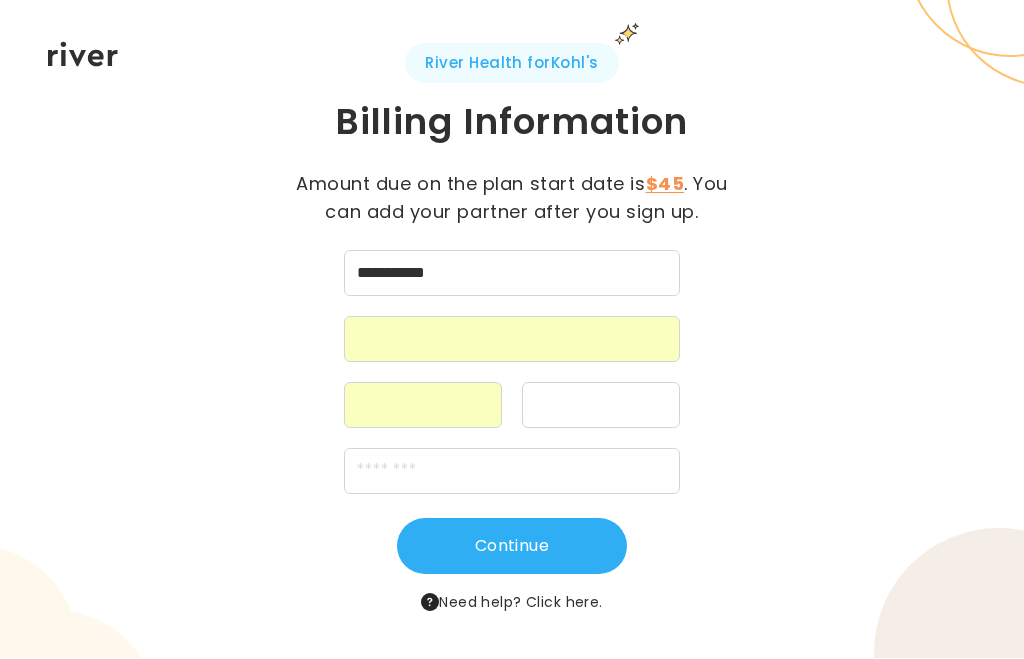 click at bounding box center (601, 406) 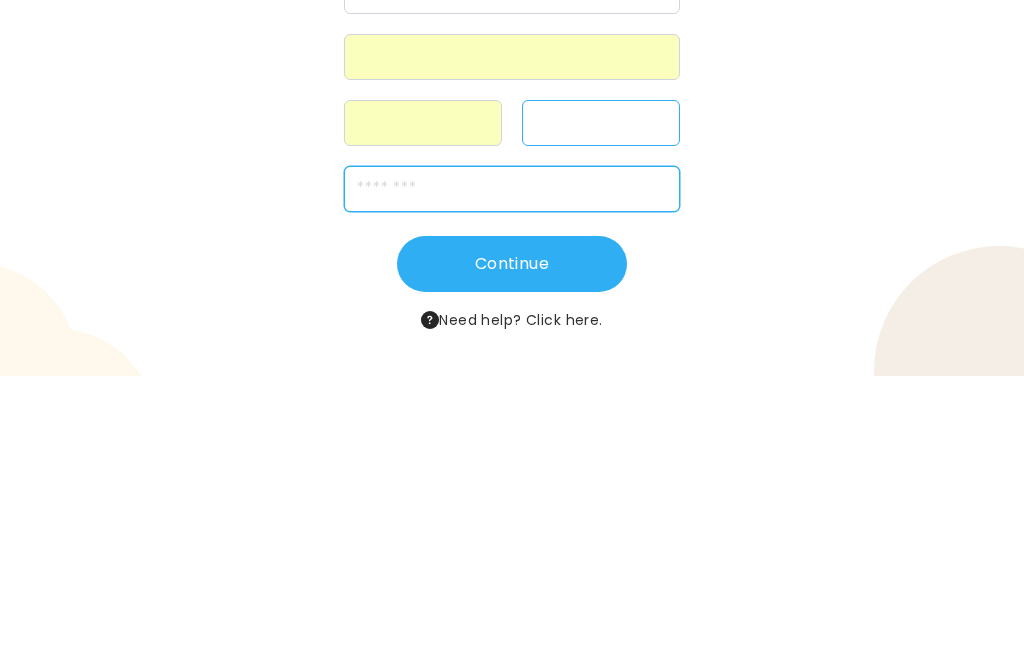 click at bounding box center [512, 472] 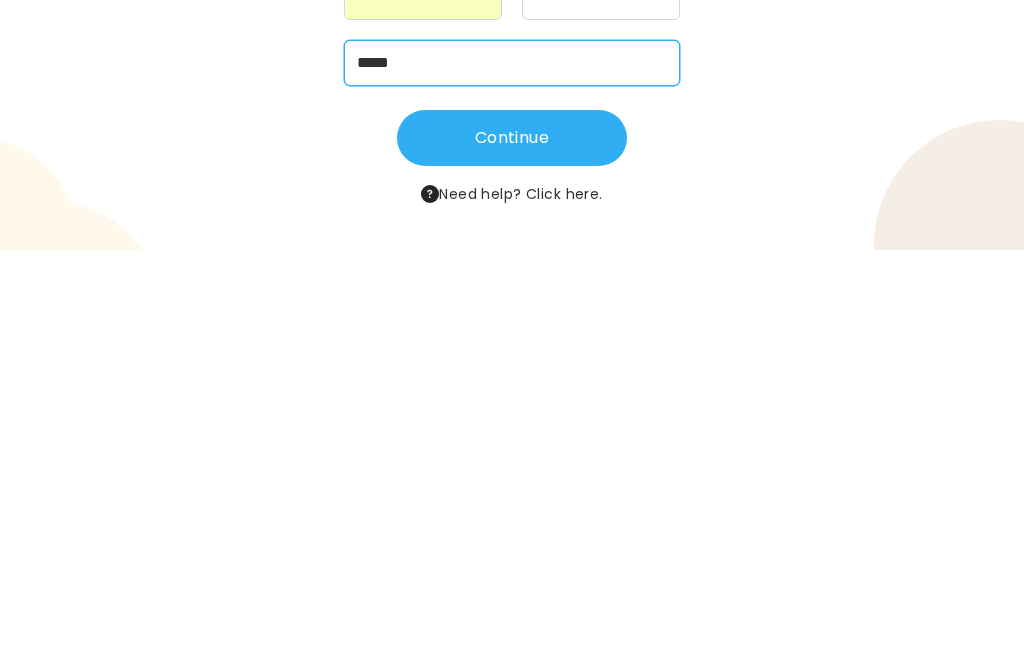 type on "*****" 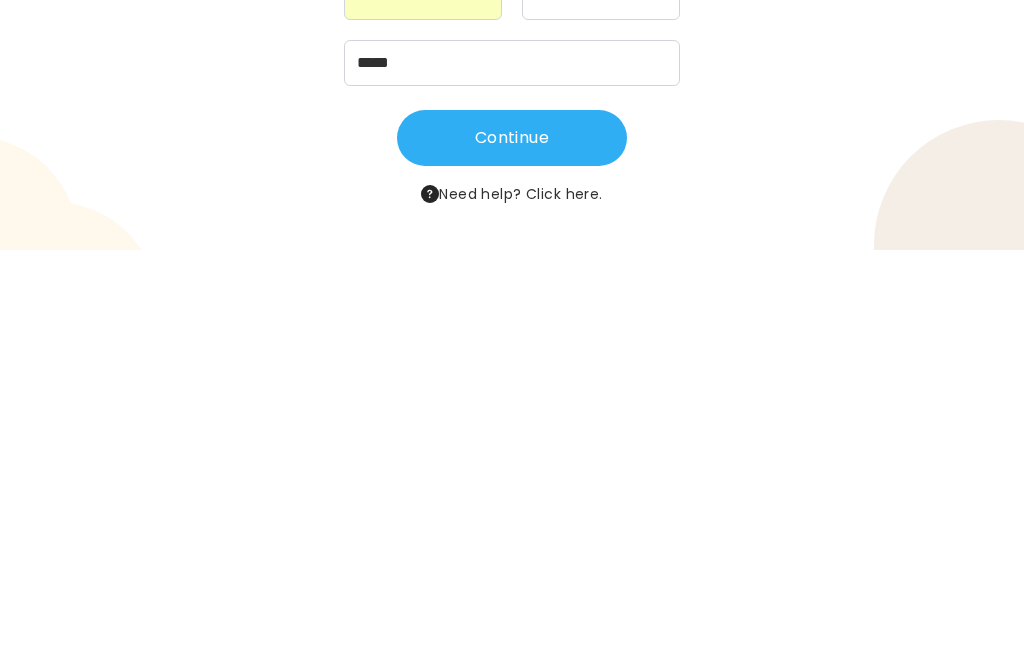 click on "Continue" at bounding box center (512, 547) 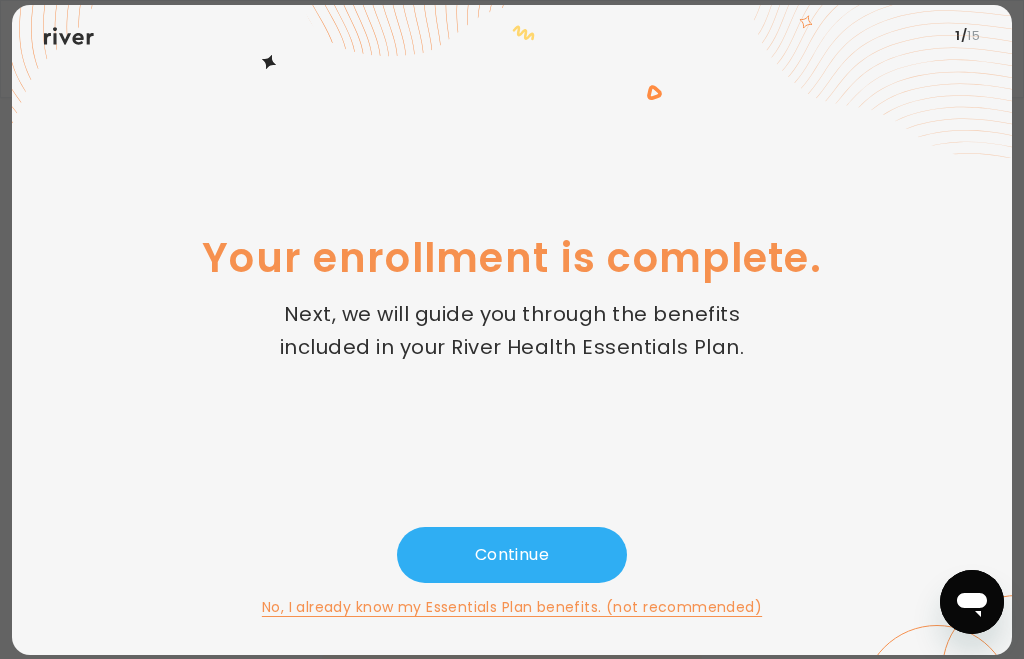 scroll, scrollTop: 67, scrollLeft: 0, axis: vertical 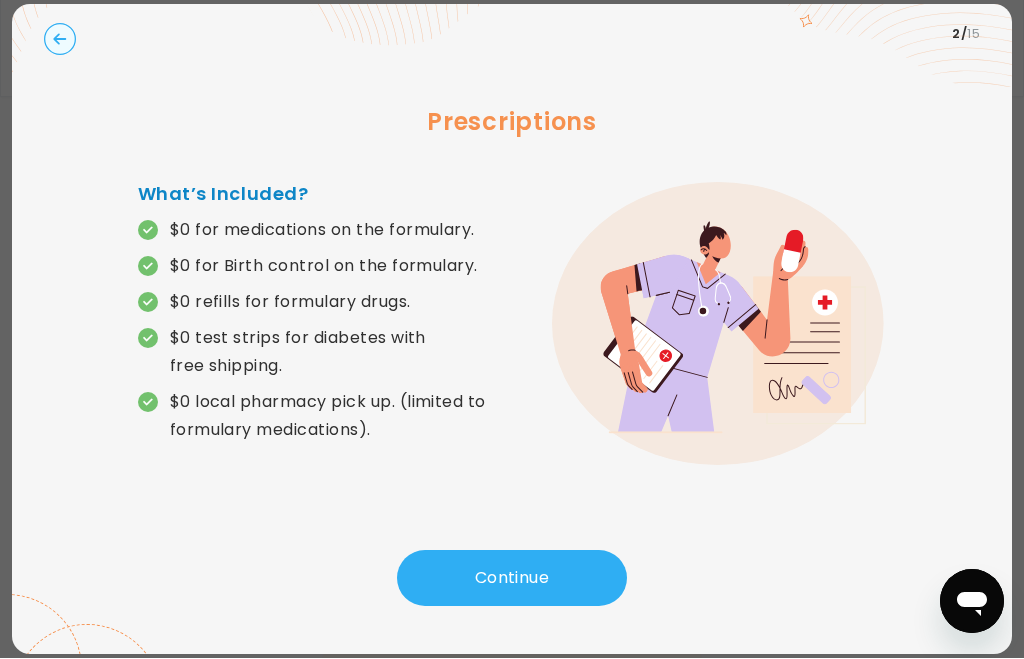 click on "Continue" at bounding box center [512, 579] 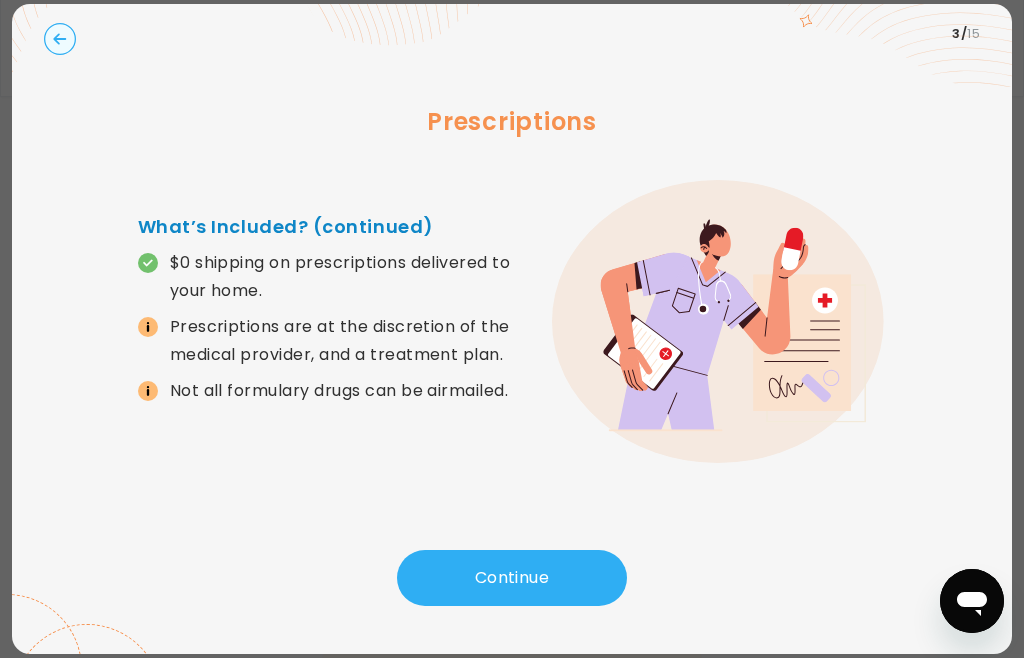 click on "Continue" at bounding box center [512, 579] 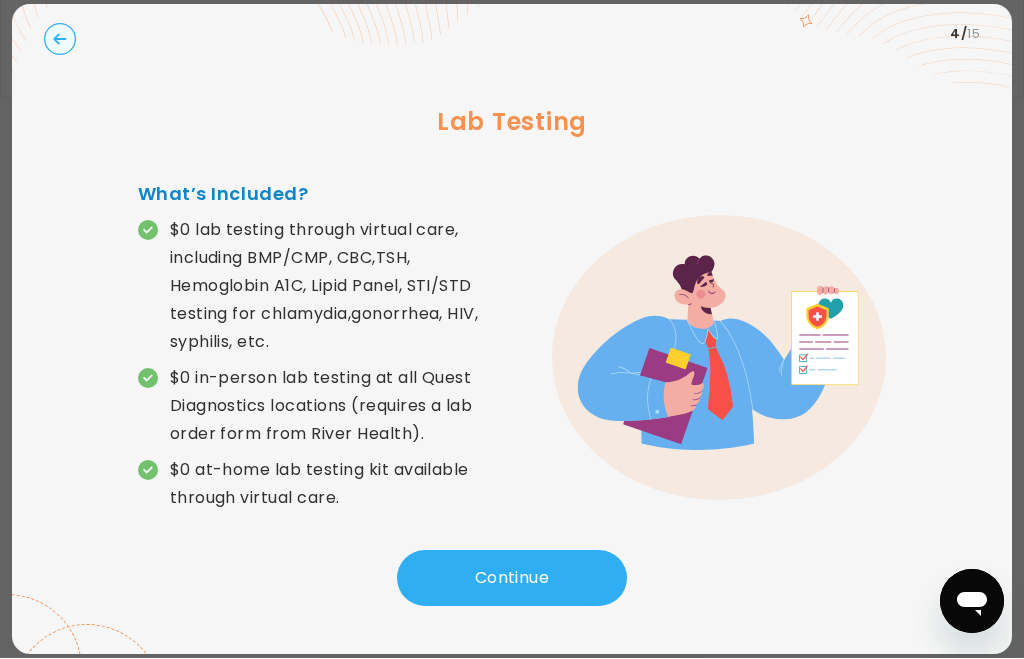 click on "Continue" at bounding box center (512, 579) 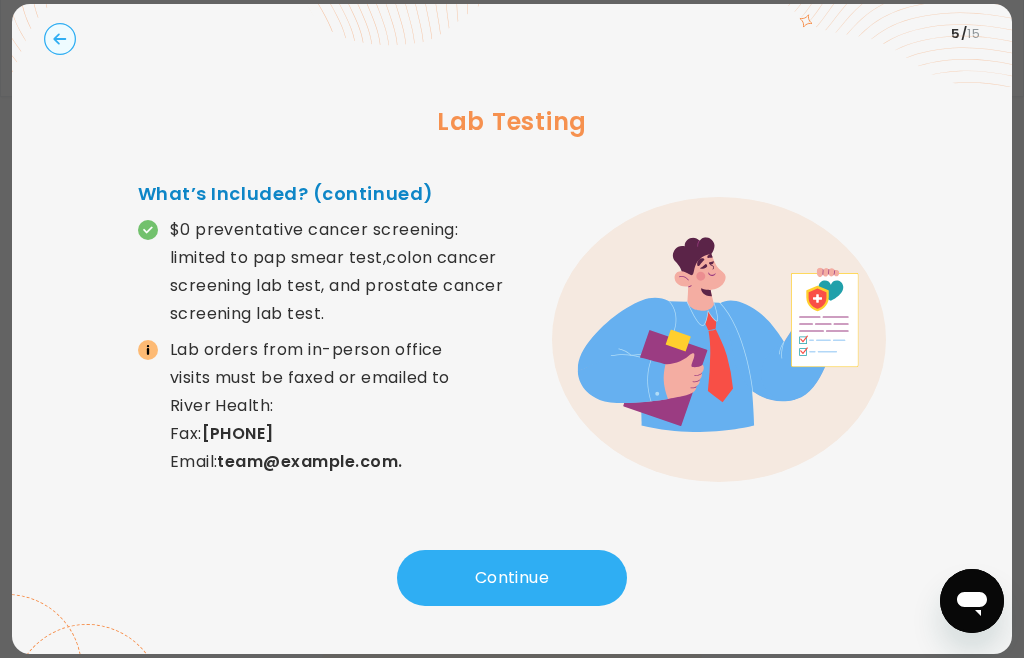 click on "Continue" at bounding box center (512, 579) 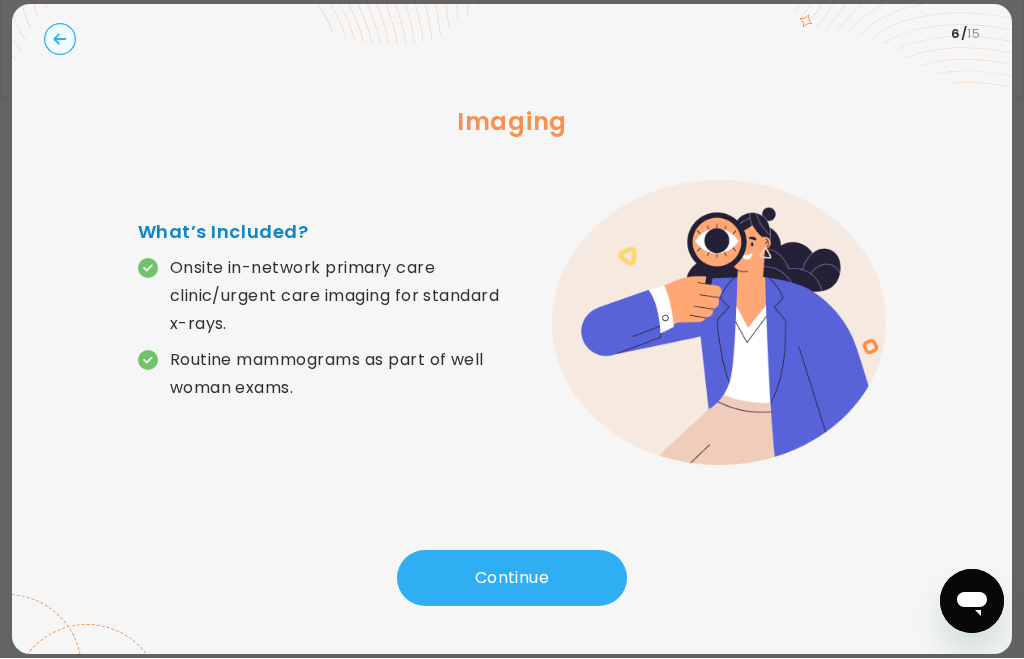 click on "Continue" at bounding box center [512, 579] 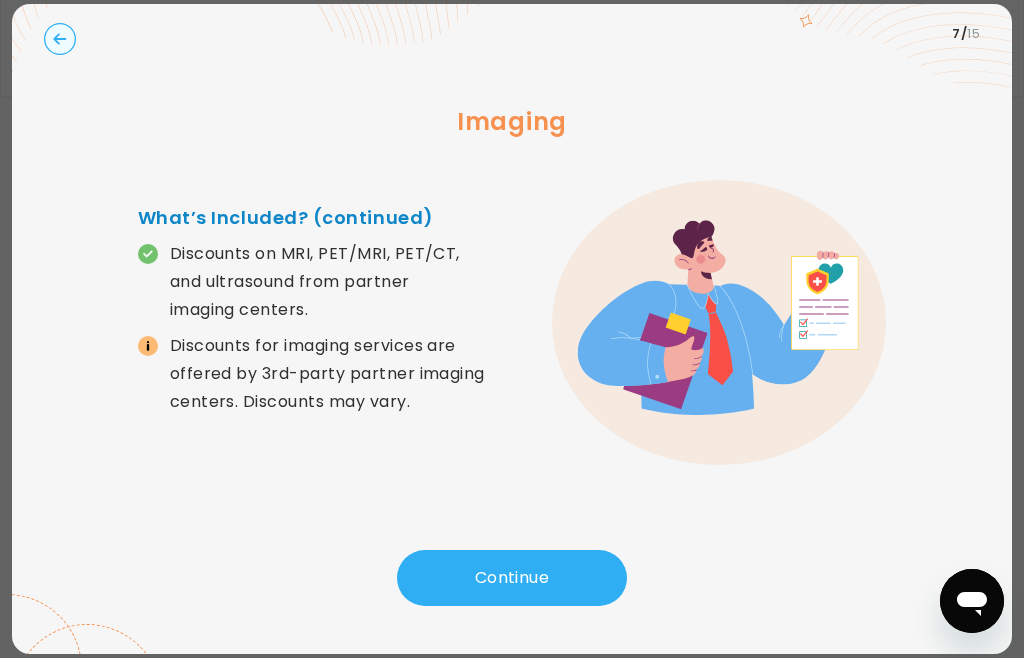 click on "Continue" at bounding box center [512, 579] 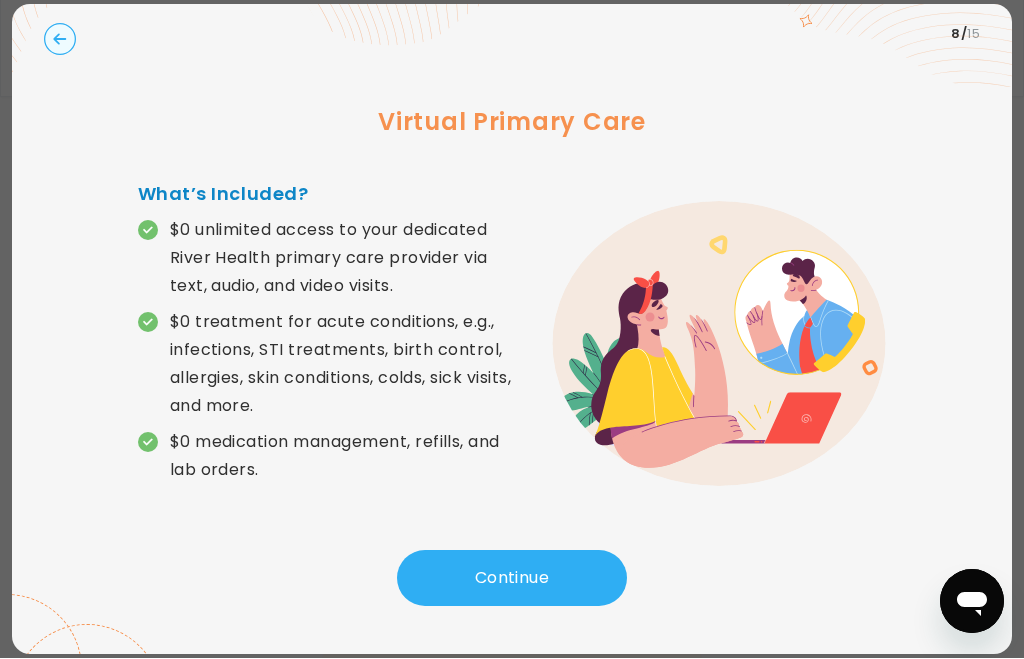 click on "Continue" at bounding box center (512, 579) 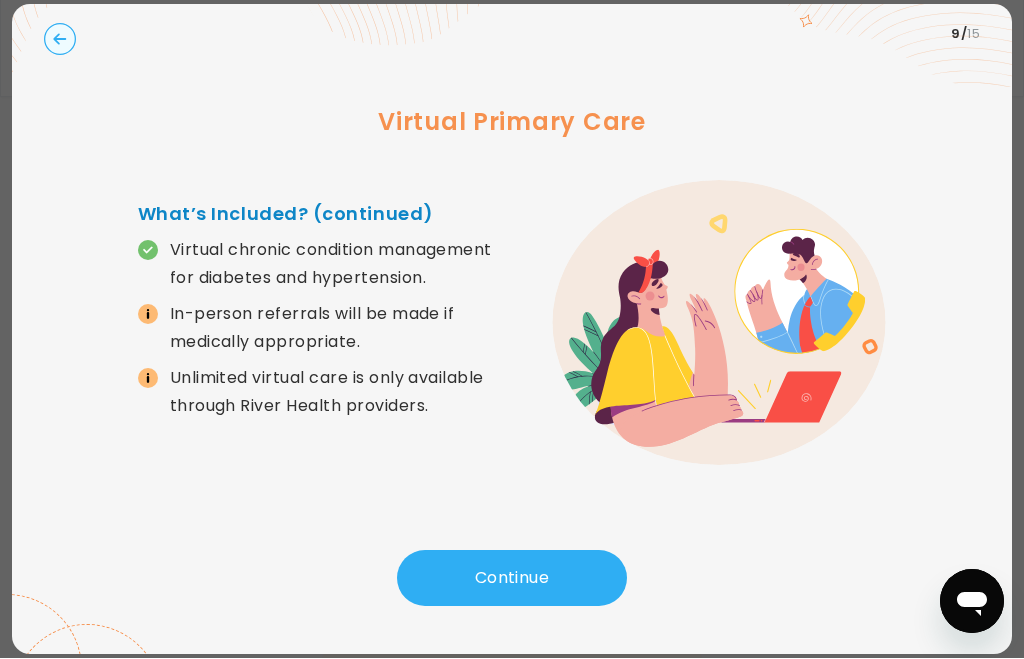 click on "Continue" at bounding box center [512, 579] 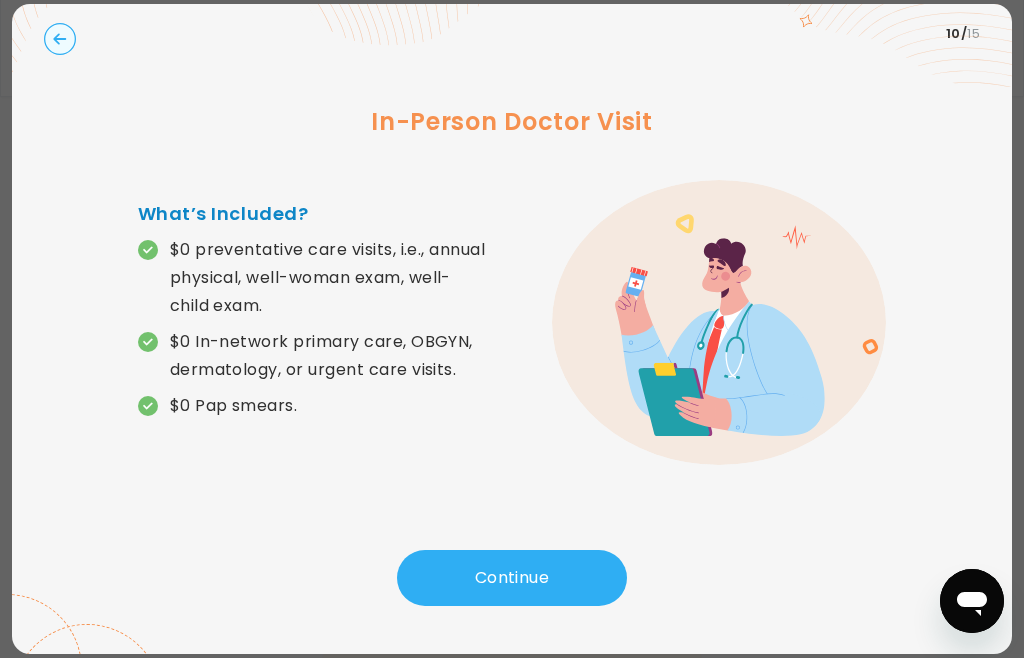 click on "Continue" at bounding box center [512, 579] 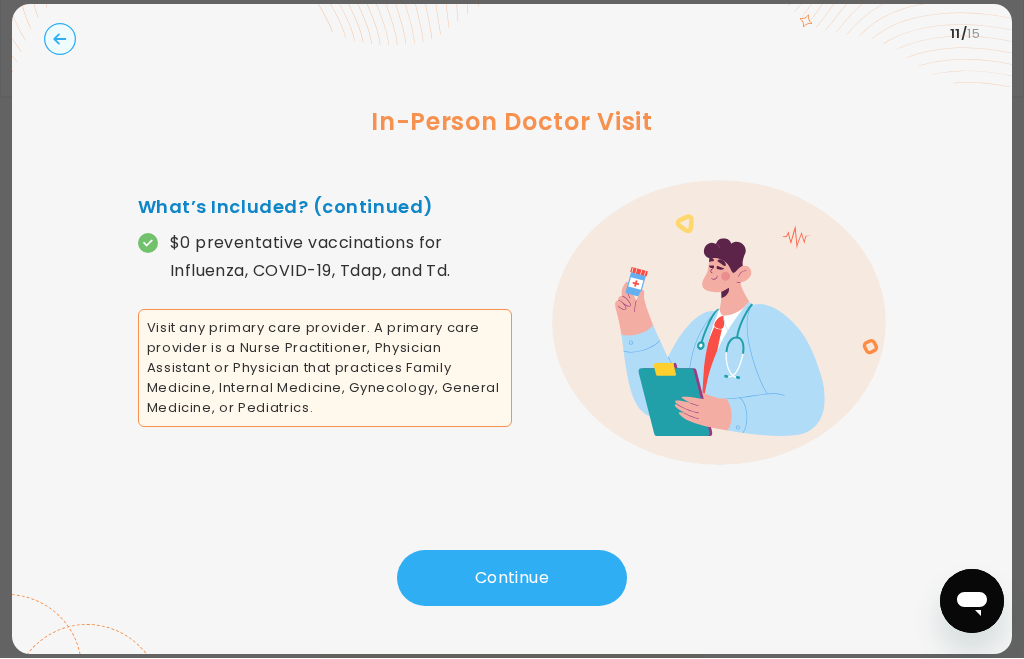 click on "Continue" at bounding box center (512, 579) 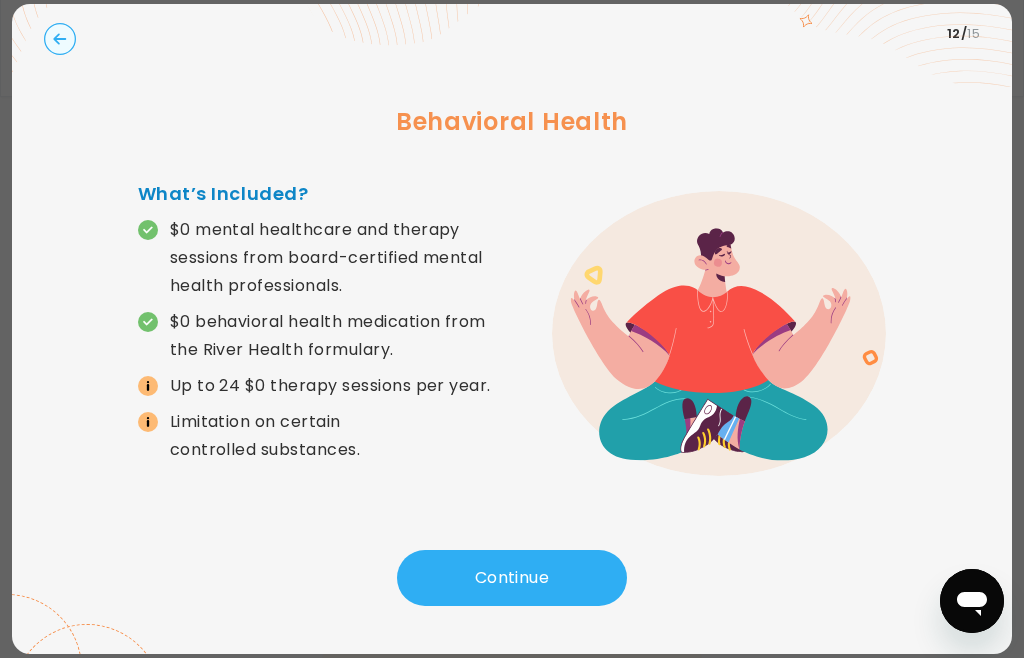 click on "Continue" at bounding box center (512, 579) 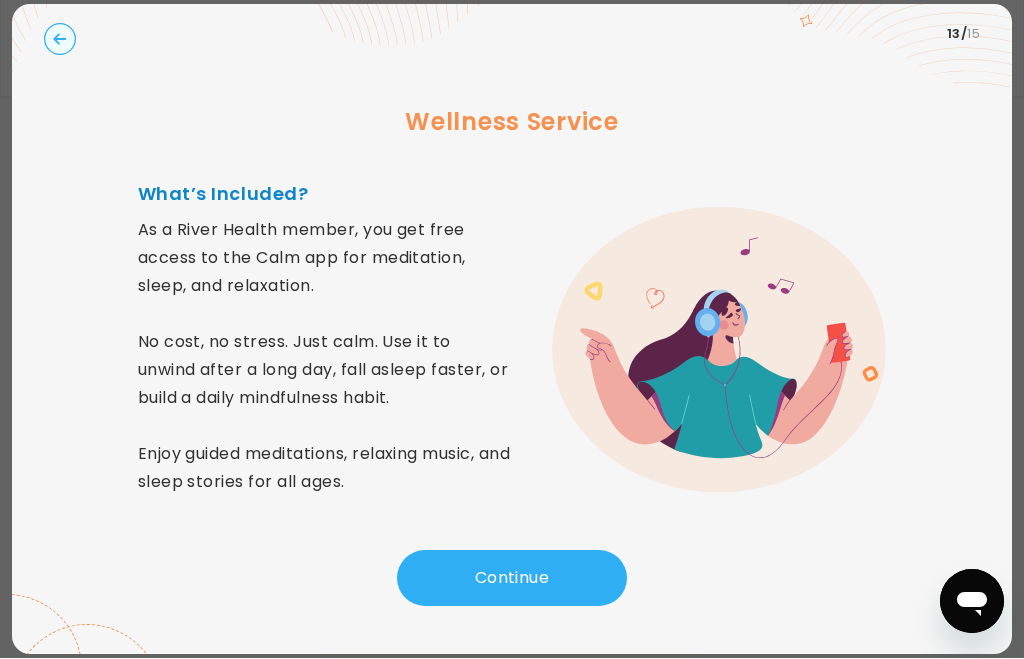 click on "Continue" at bounding box center (512, 579) 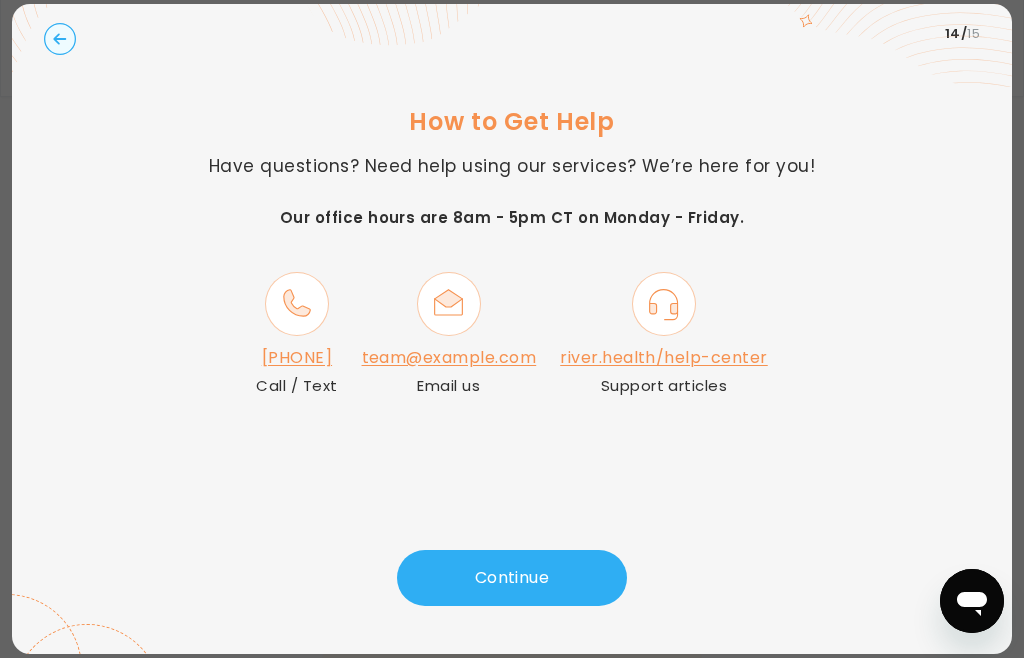 click on "Continue" at bounding box center [512, 579] 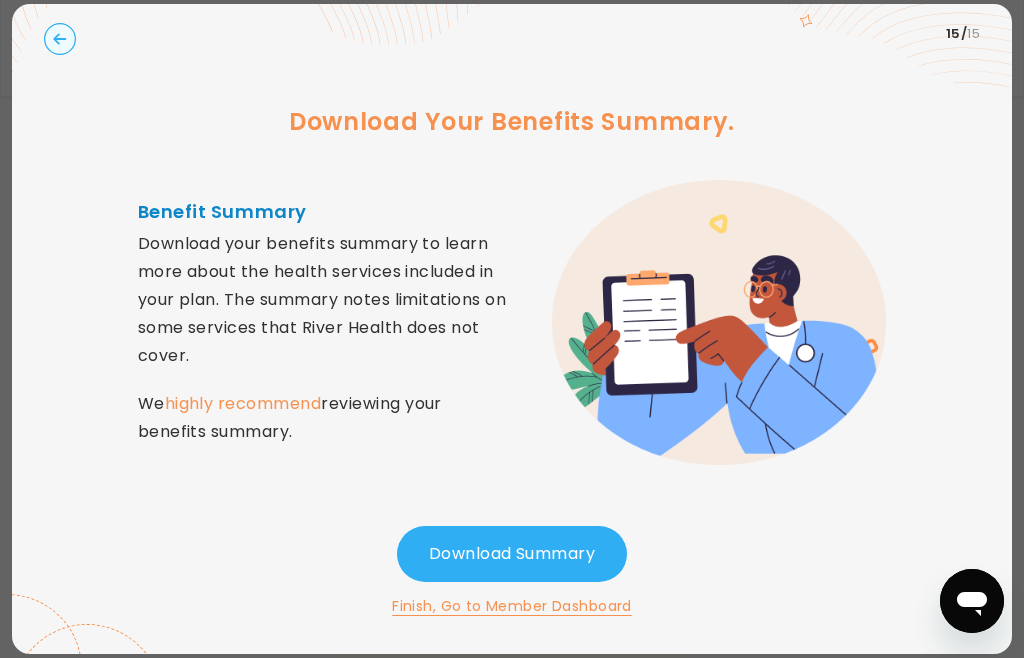 click on "Download Summary" at bounding box center (512, 555) 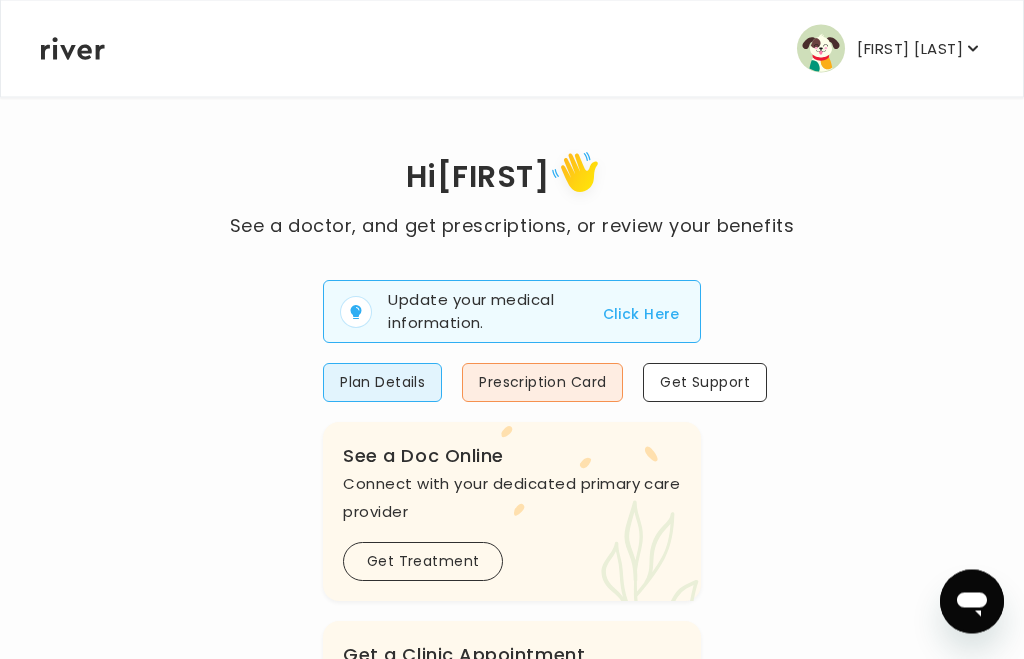 scroll, scrollTop: 0, scrollLeft: 0, axis: both 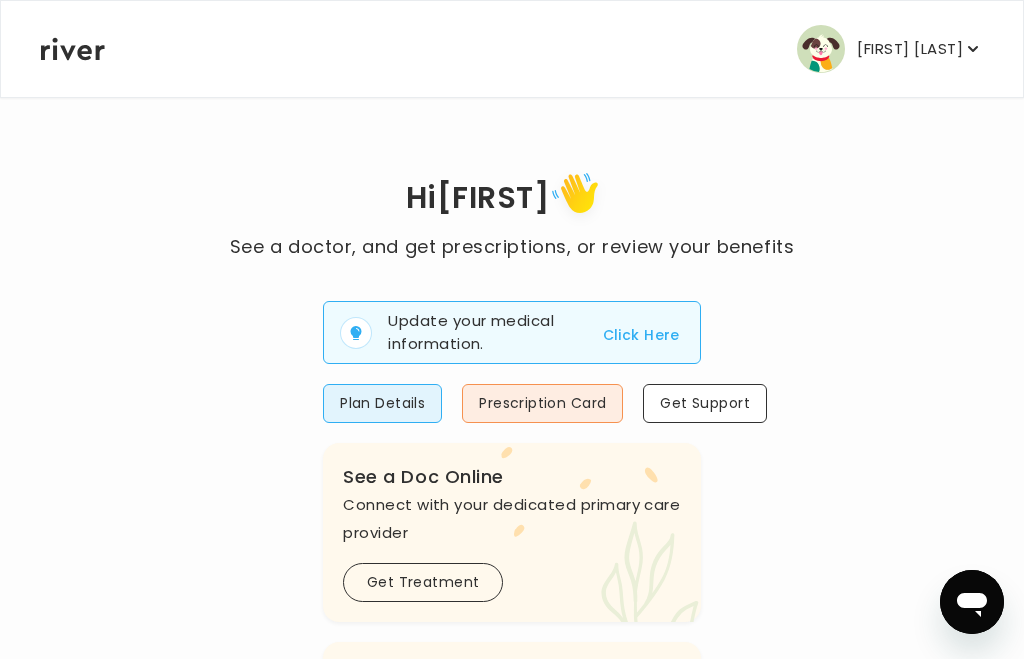 click on "[FIRST] [LAST]" at bounding box center [910, 49] 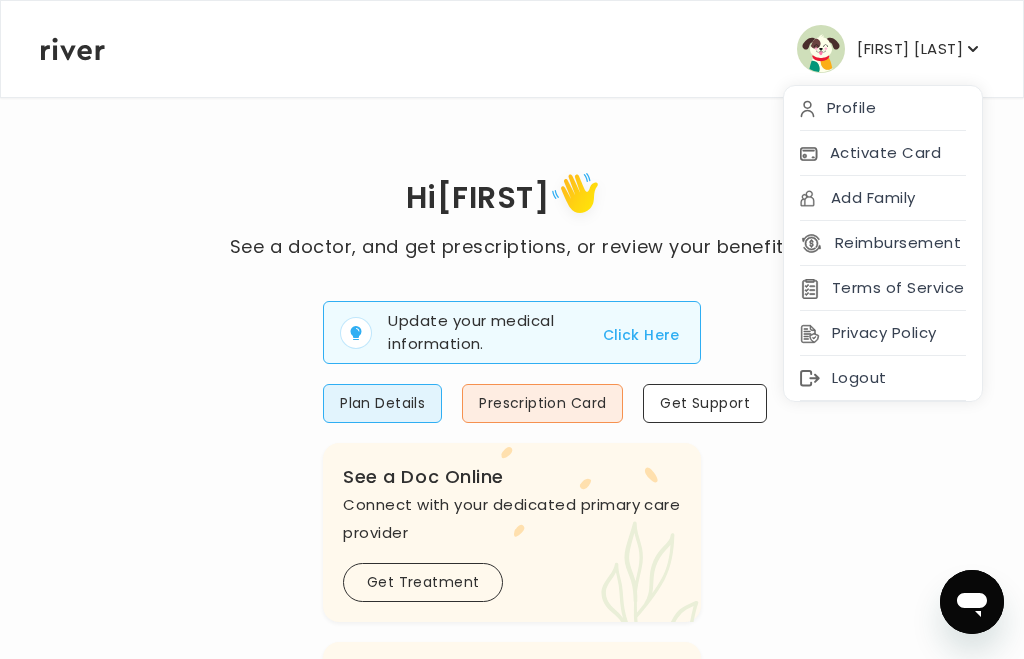 click on "Add Family" at bounding box center (883, 198) 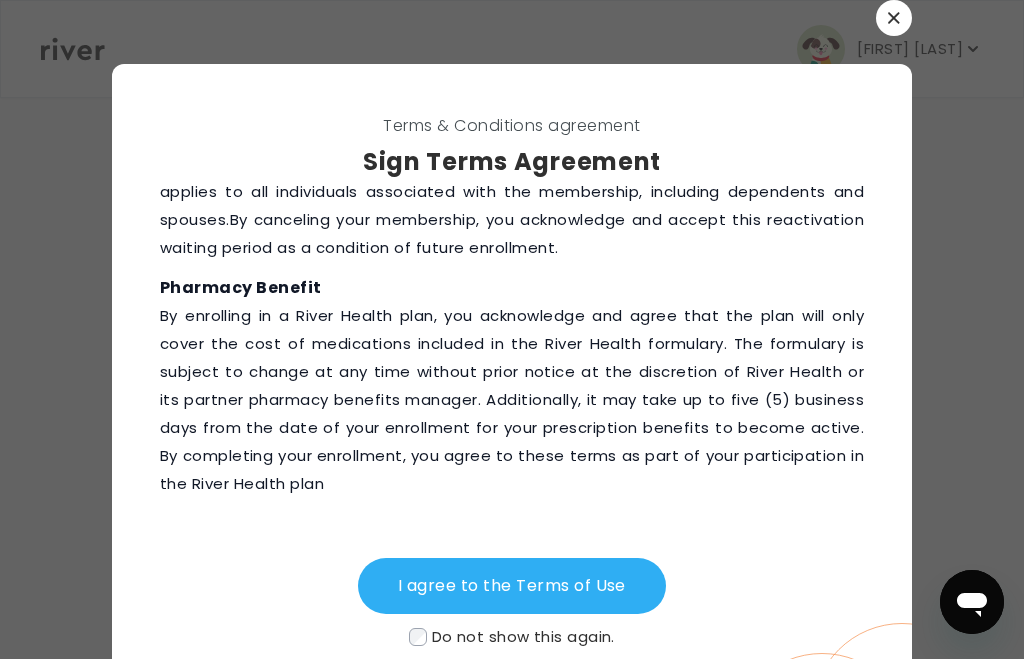 scroll, scrollTop: 2527, scrollLeft: 0, axis: vertical 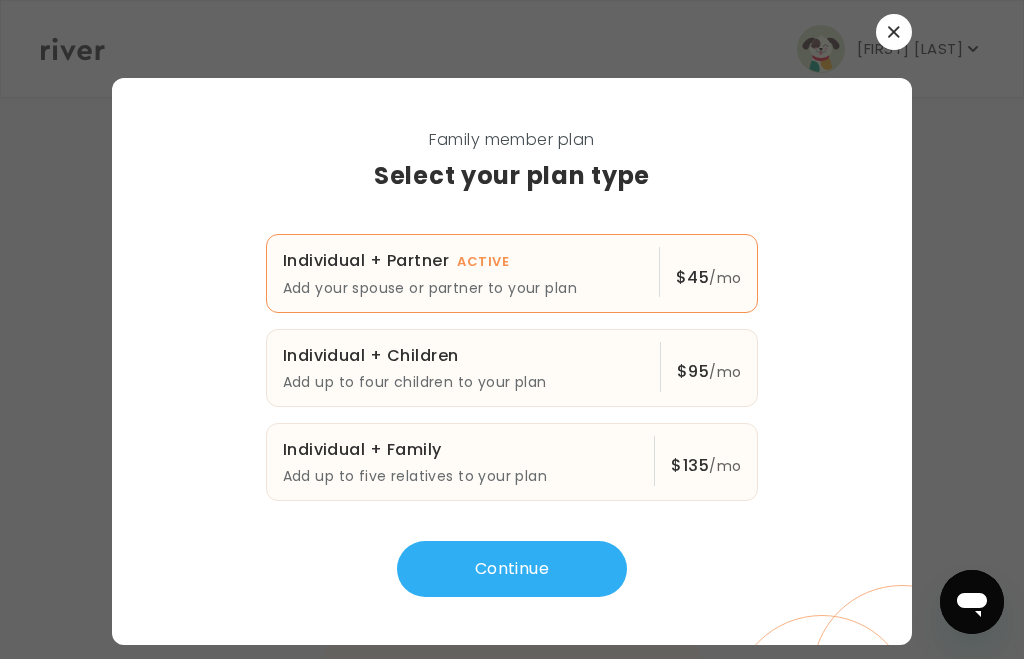 click on "$ 45" at bounding box center [692, 277] 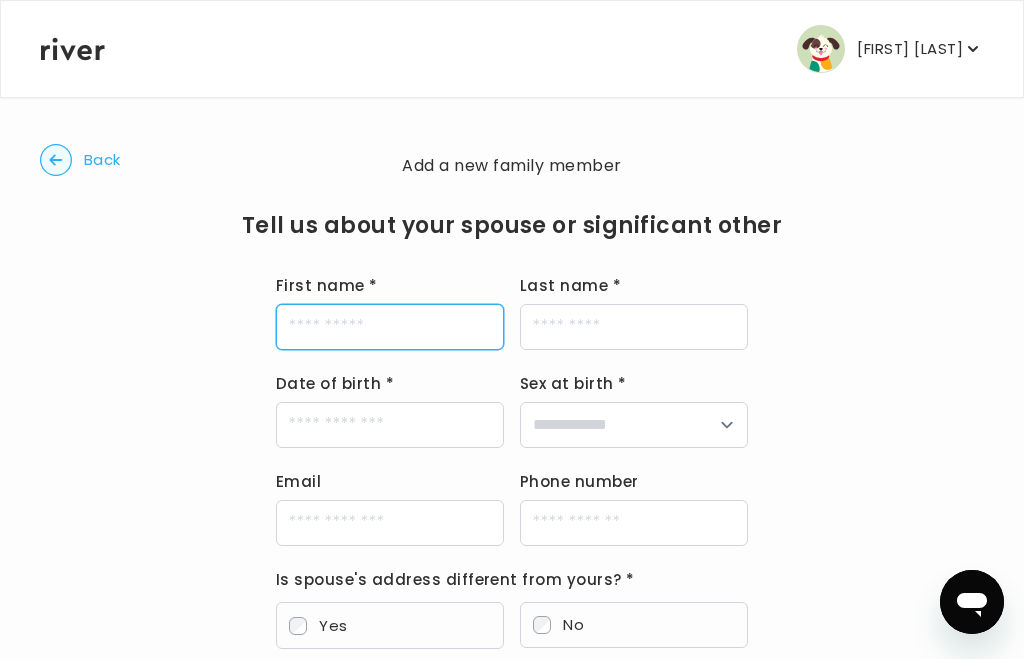 click on "First name *" at bounding box center (390, 327) 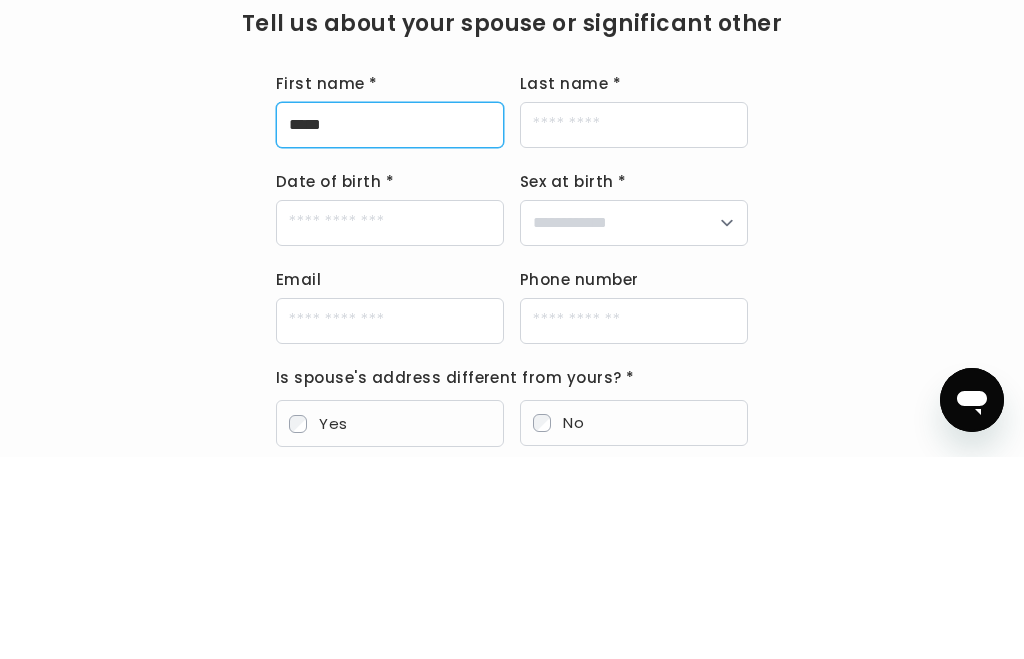 type on "*****" 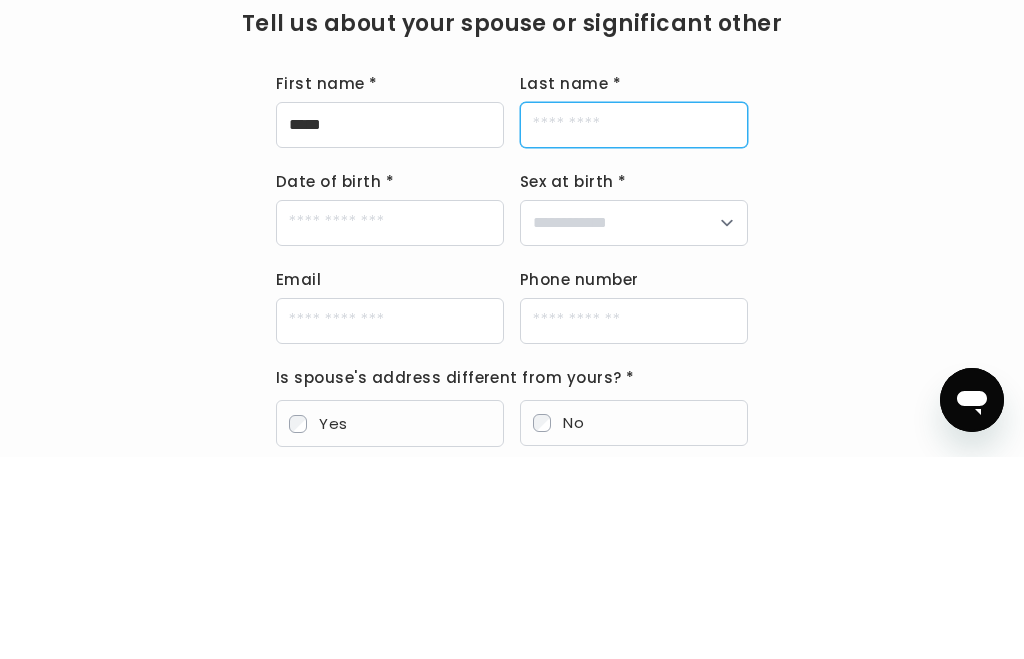 click on "Last name *" at bounding box center (634, 327) 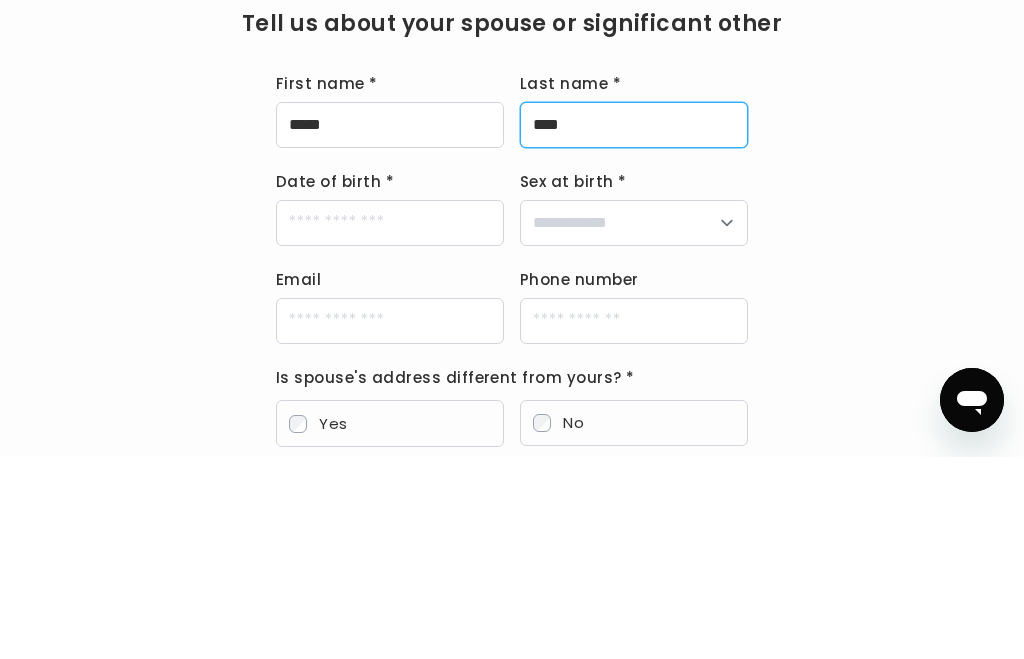 type on "****" 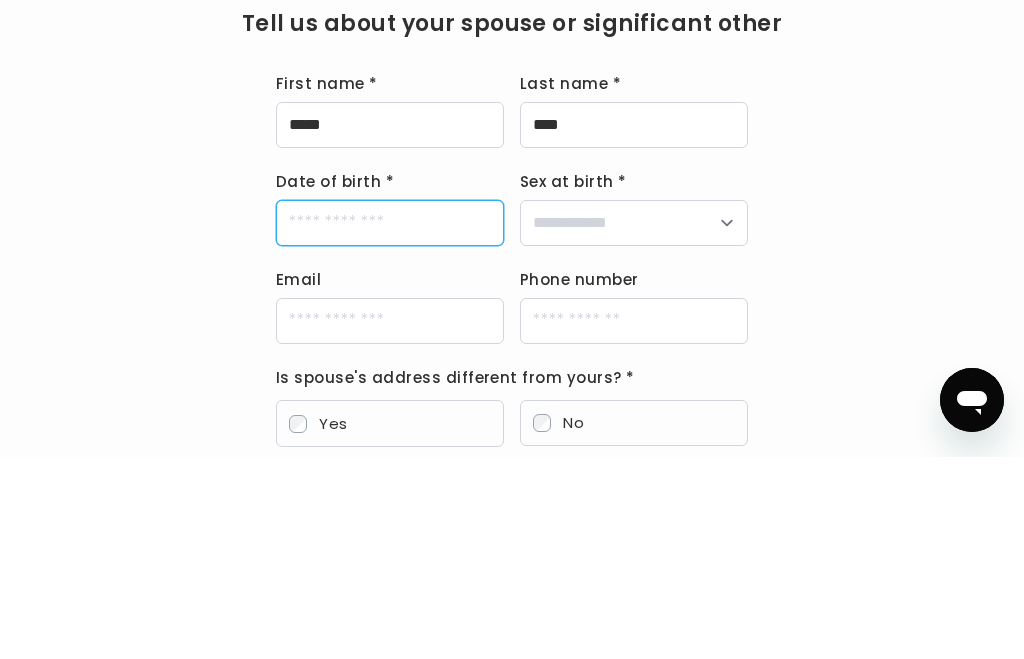 click on "Date of birth *" at bounding box center [390, 425] 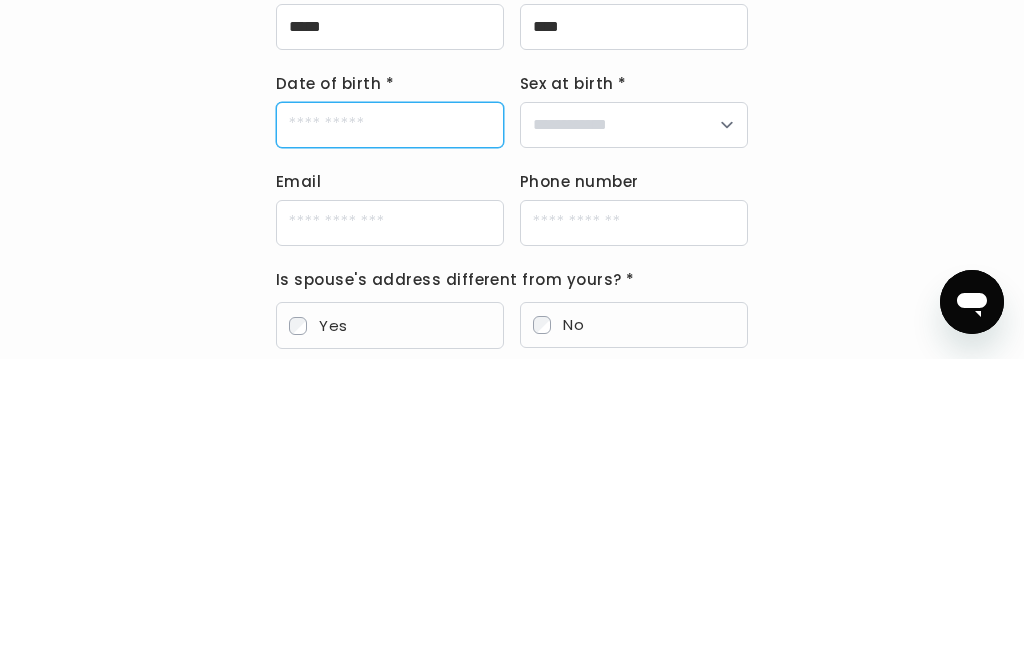 click on "Date of birth *" at bounding box center [390, 425] 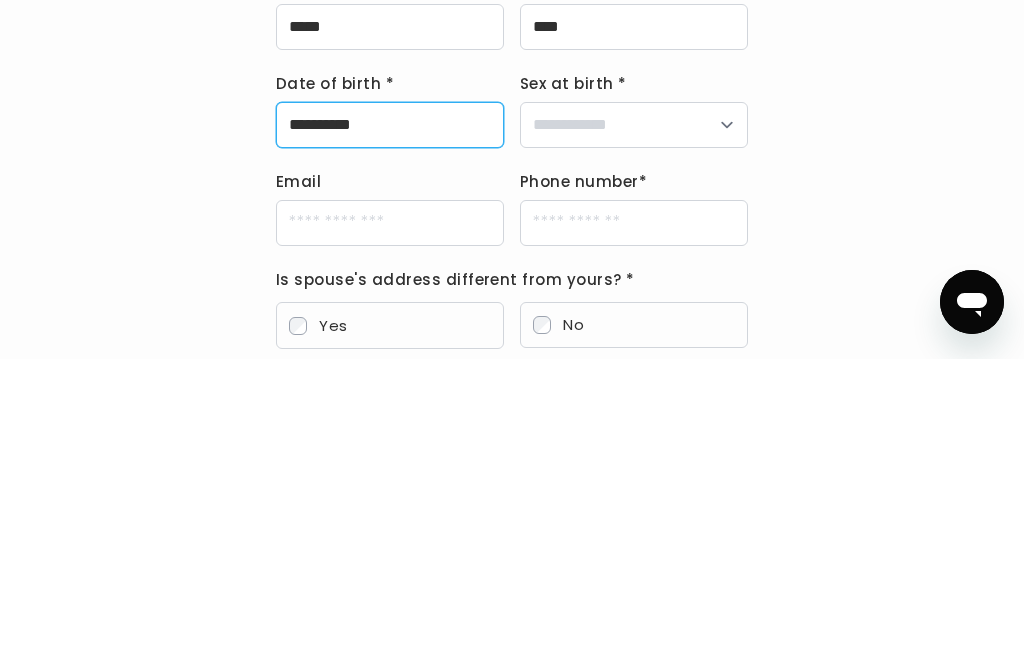 type on "**********" 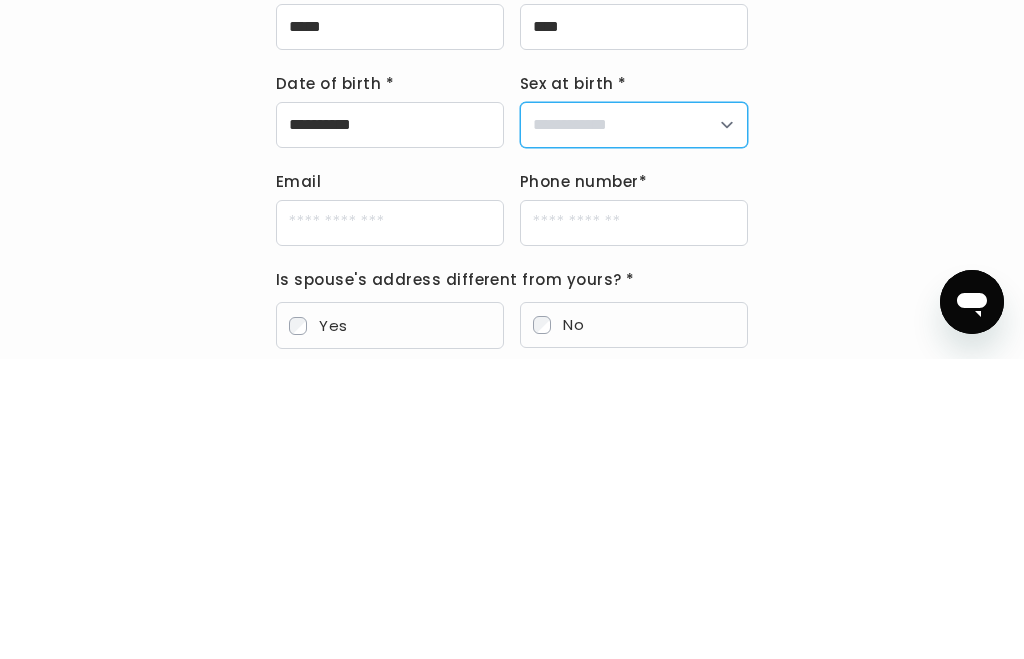 click on "**********" at bounding box center [634, 425] 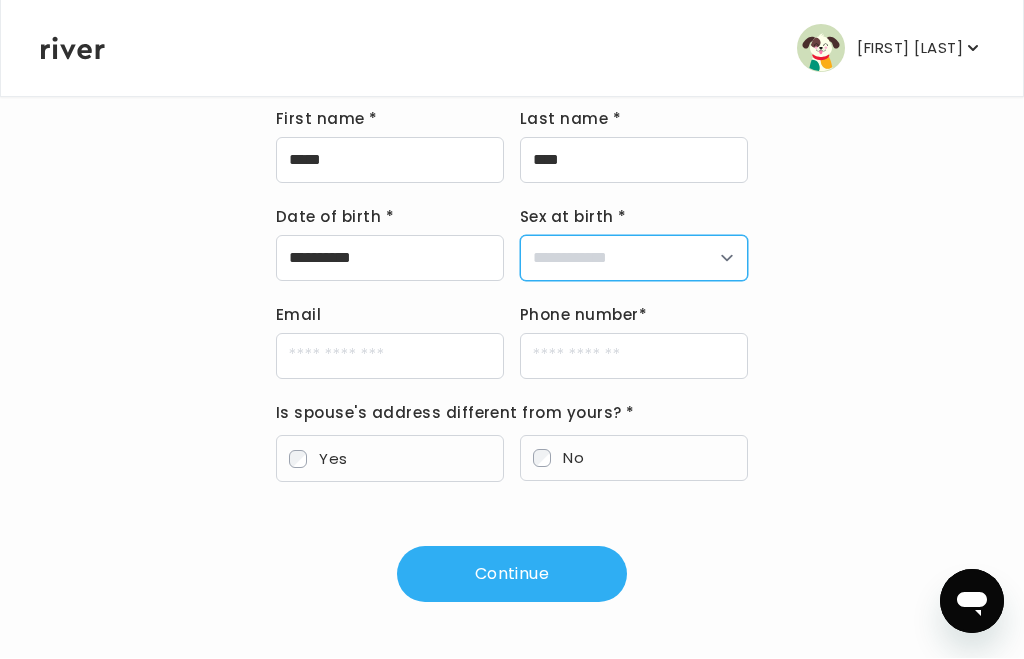 select on "****" 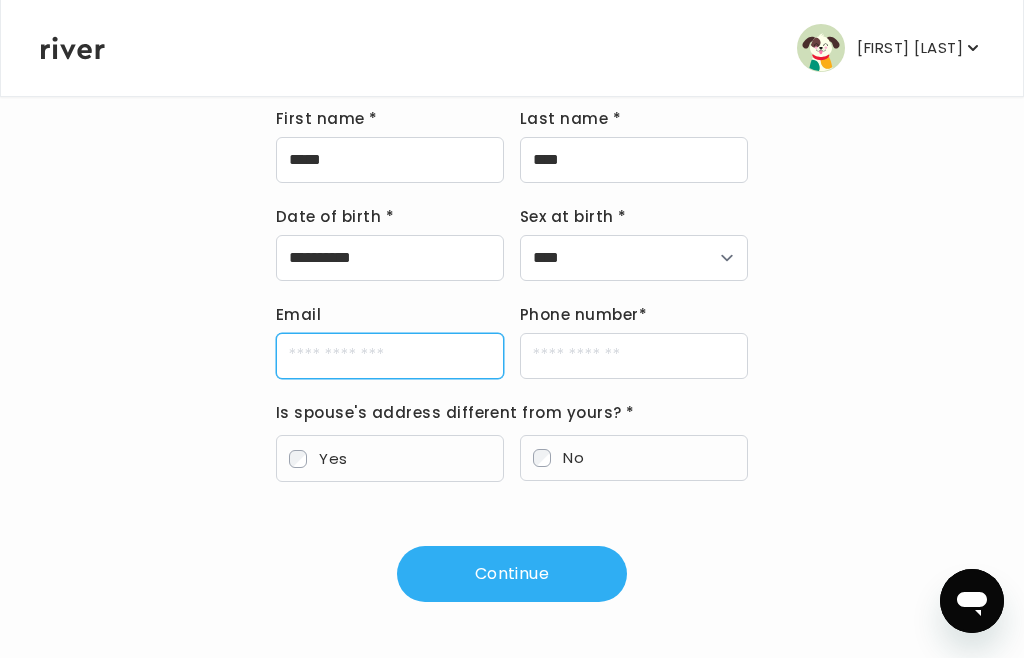 click on "Email" at bounding box center [390, 357] 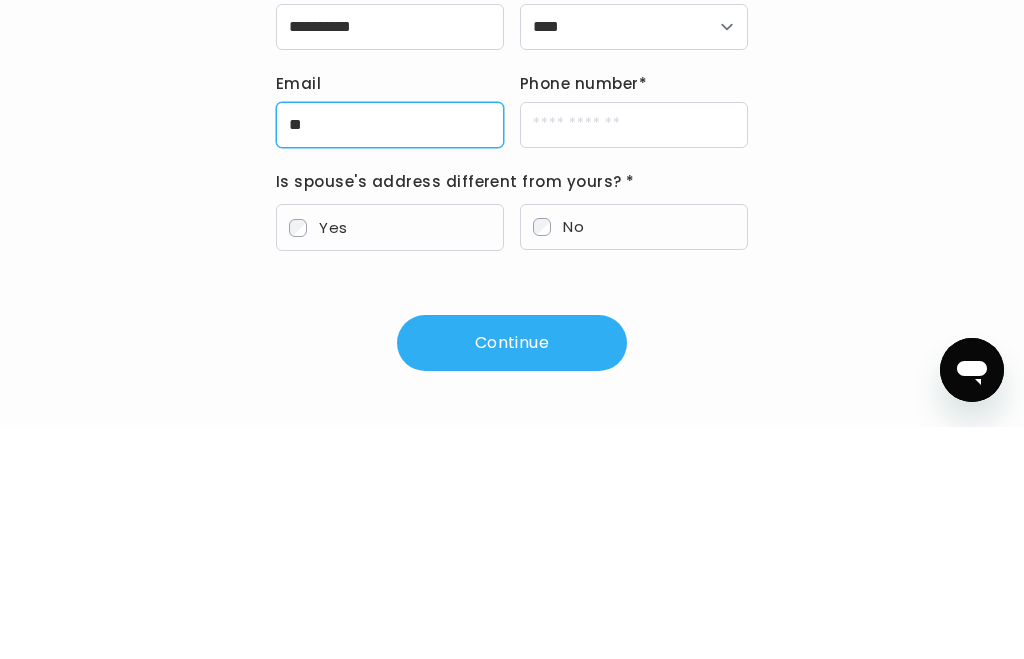 type on "*" 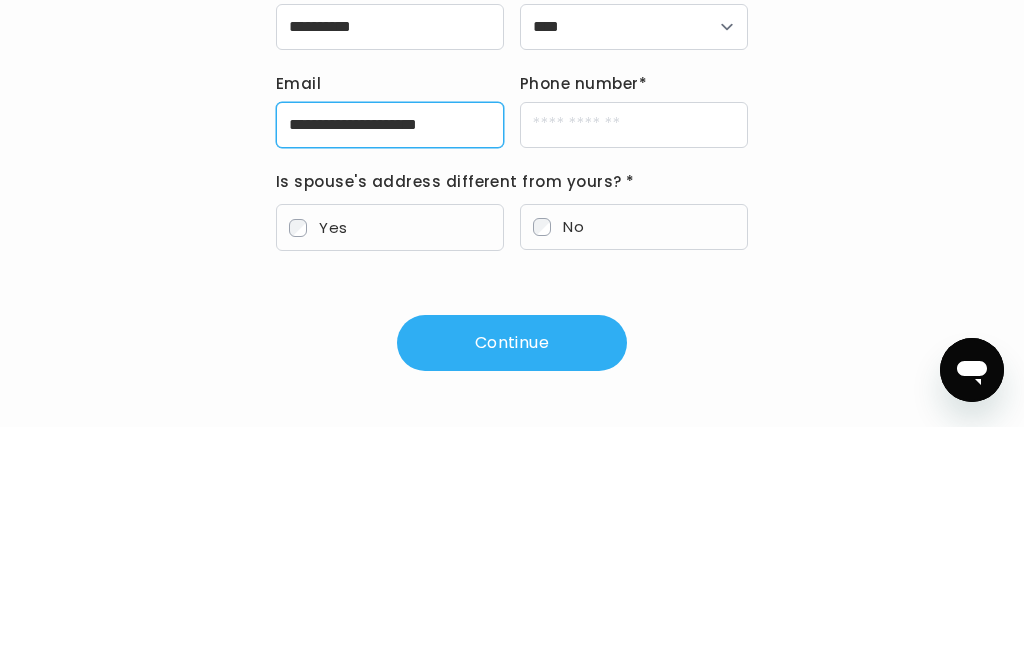 type on "**********" 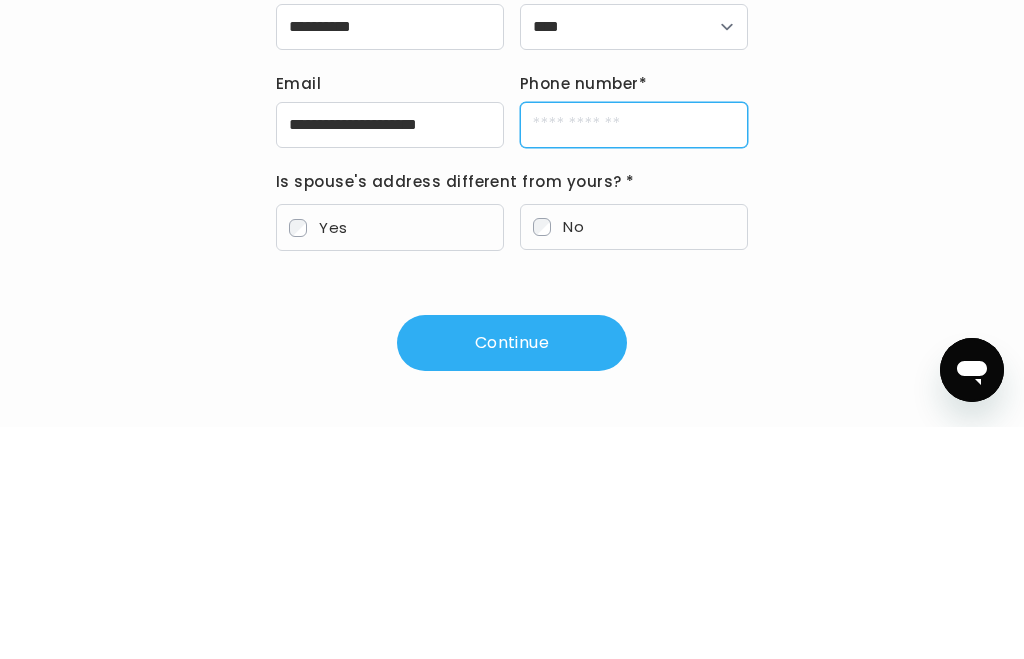 click on "Phone number  *" at bounding box center [634, 357] 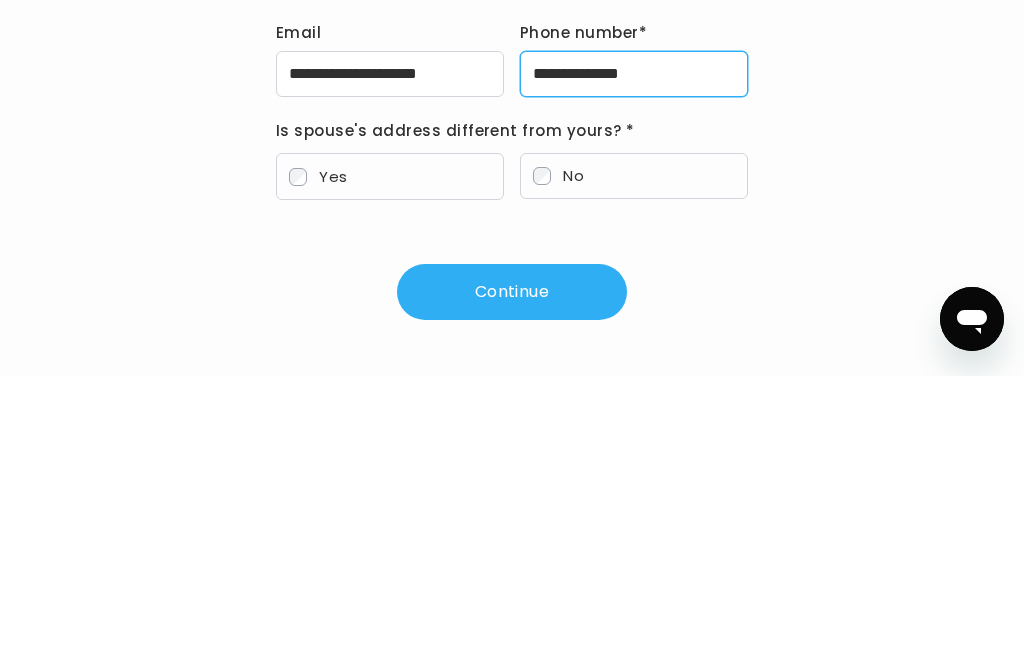 type on "**********" 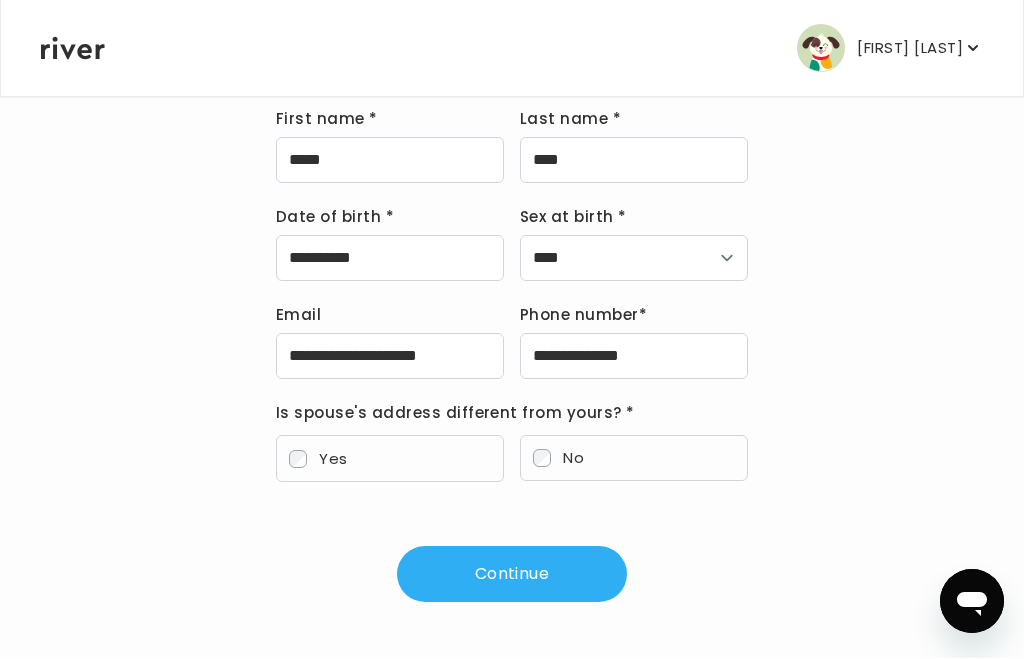 click on "Continue" at bounding box center [512, 575] 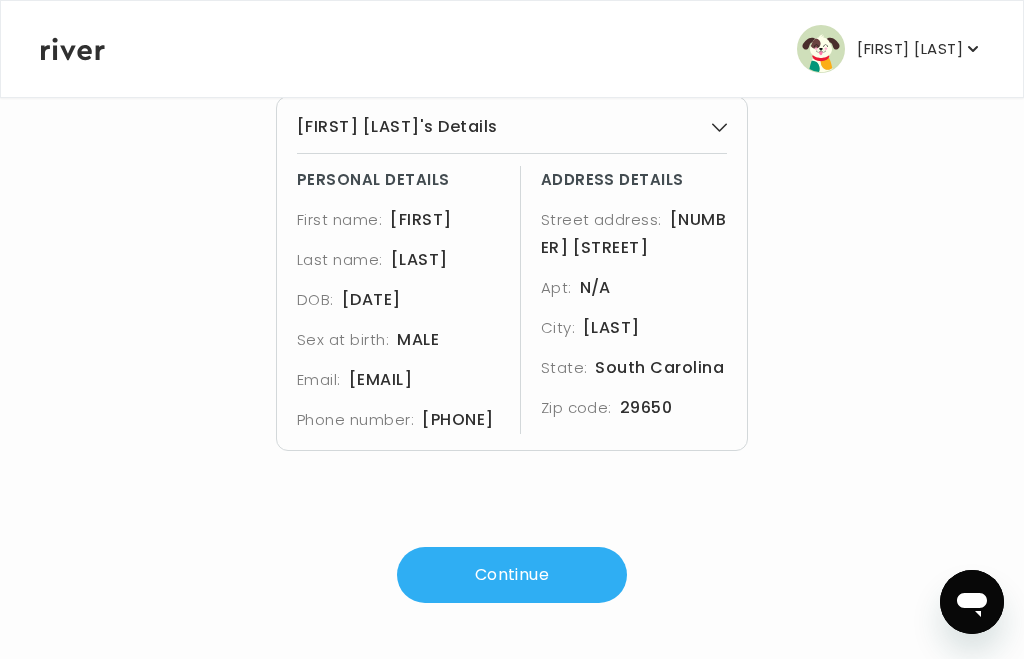 click on "Continue" at bounding box center (512, 575) 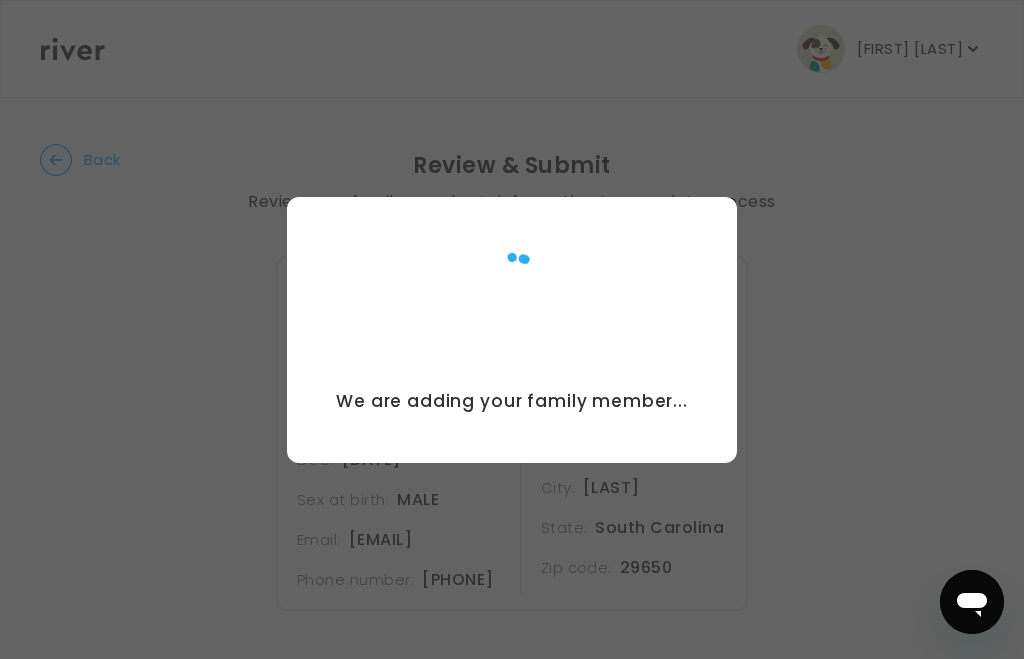 scroll, scrollTop: 0, scrollLeft: 0, axis: both 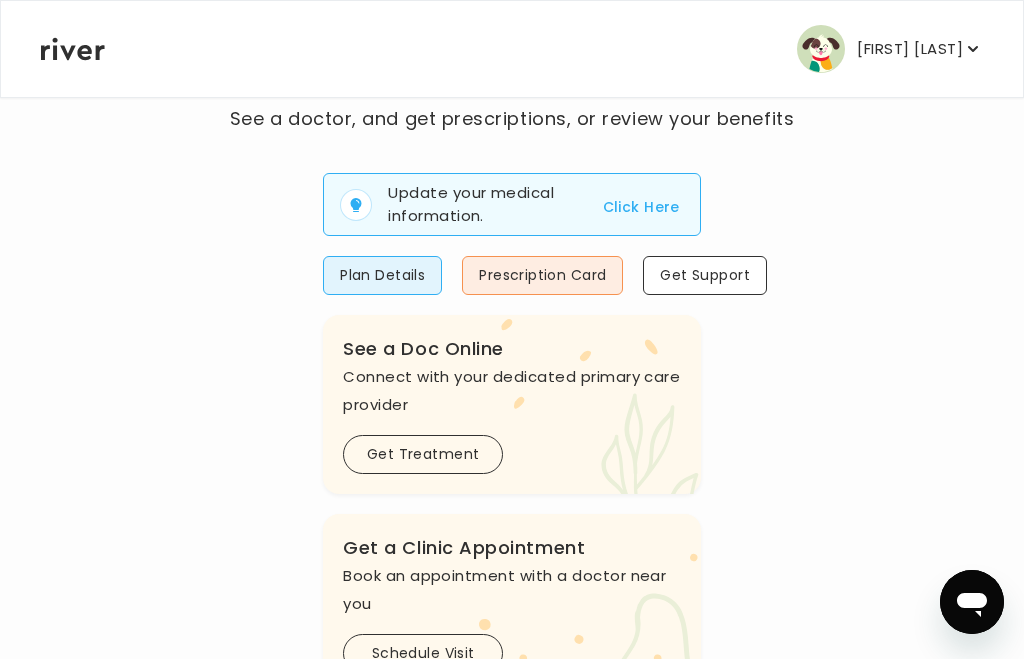 click on "Get Treatment" at bounding box center (423, 454) 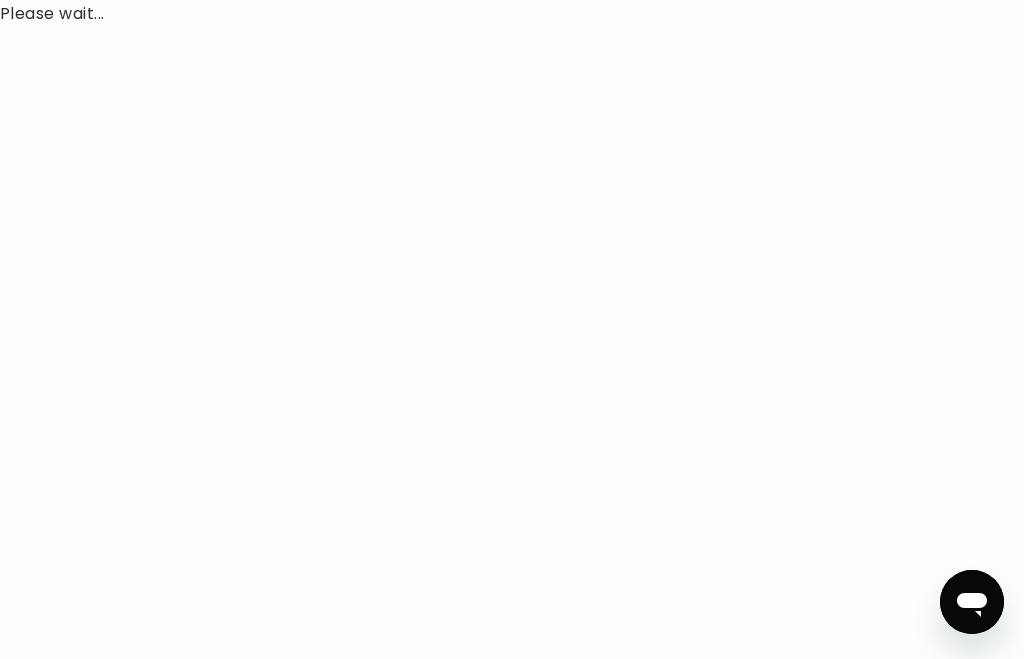 scroll, scrollTop: 1, scrollLeft: 0, axis: vertical 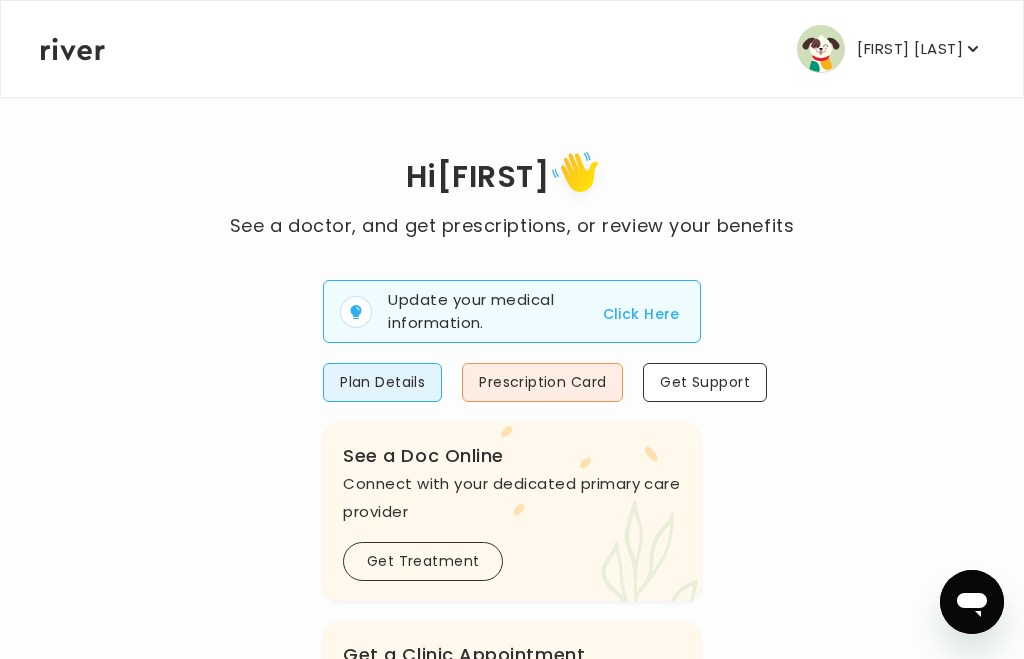 click on "Get Support" at bounding box center [705, 382] 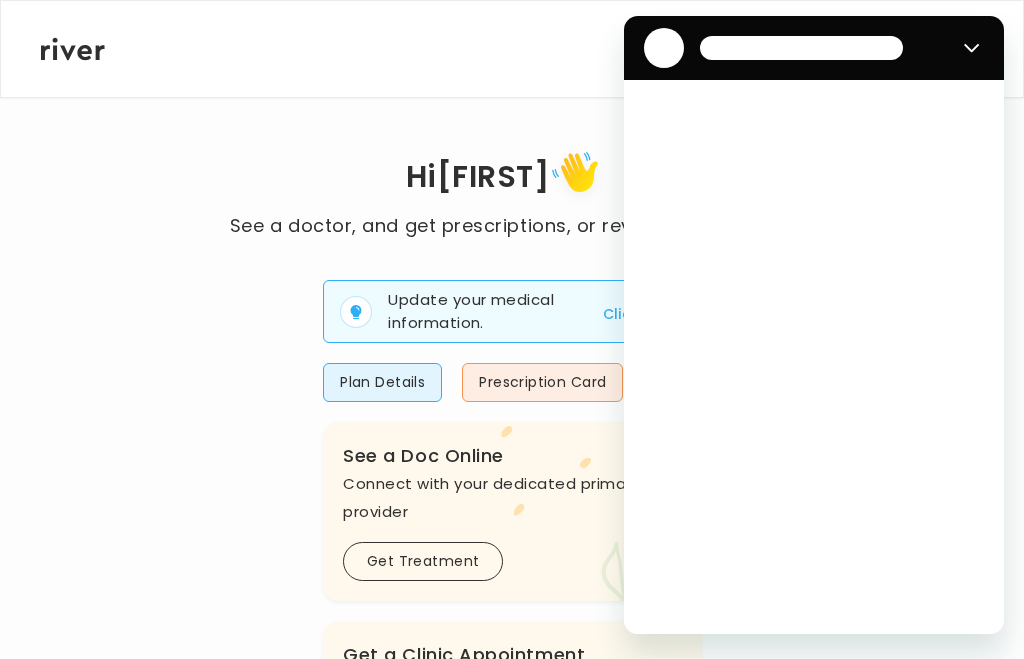 scroll, scrollTop: 0, scrollLeft: 0, axis: both 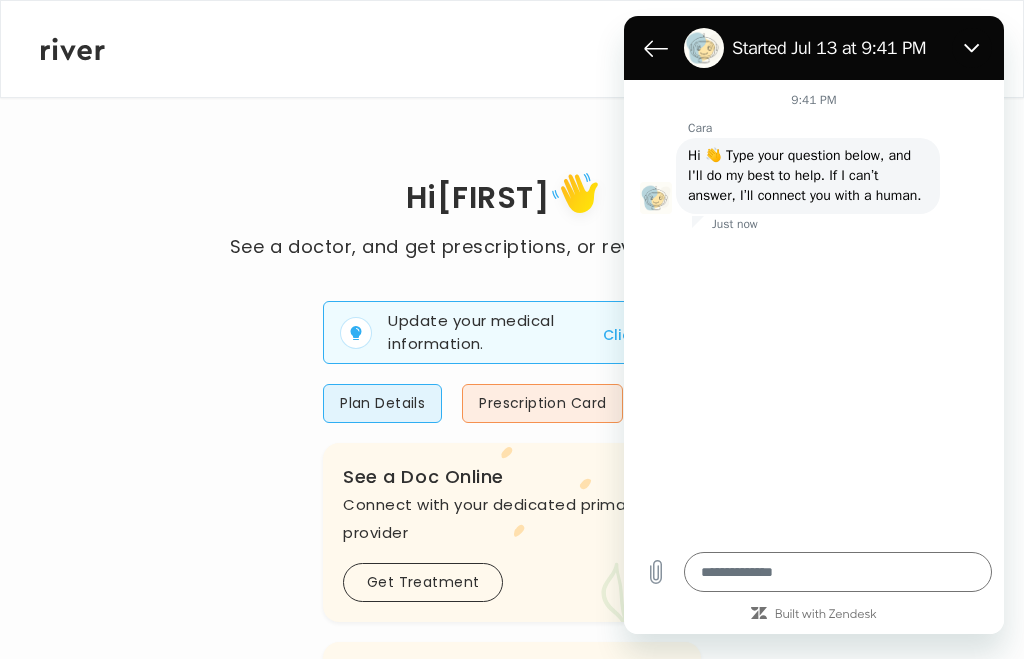 click on "Hi  [FIRST] ..." at bounding box center (512, 764) 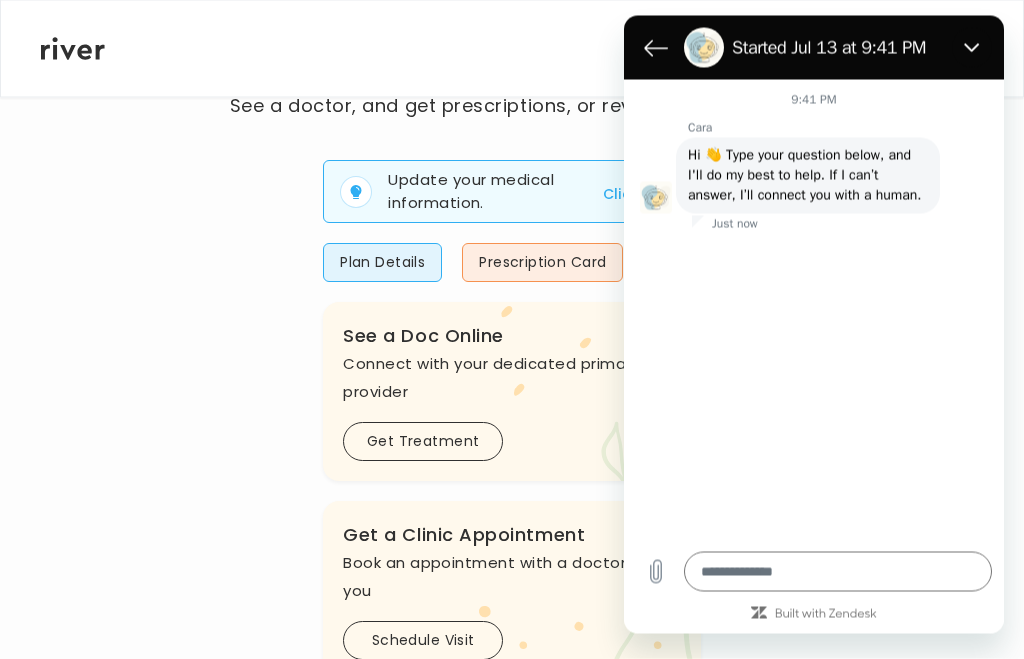 scroll, scrollTop: 153, scrollLeft: 0, axis: vertical 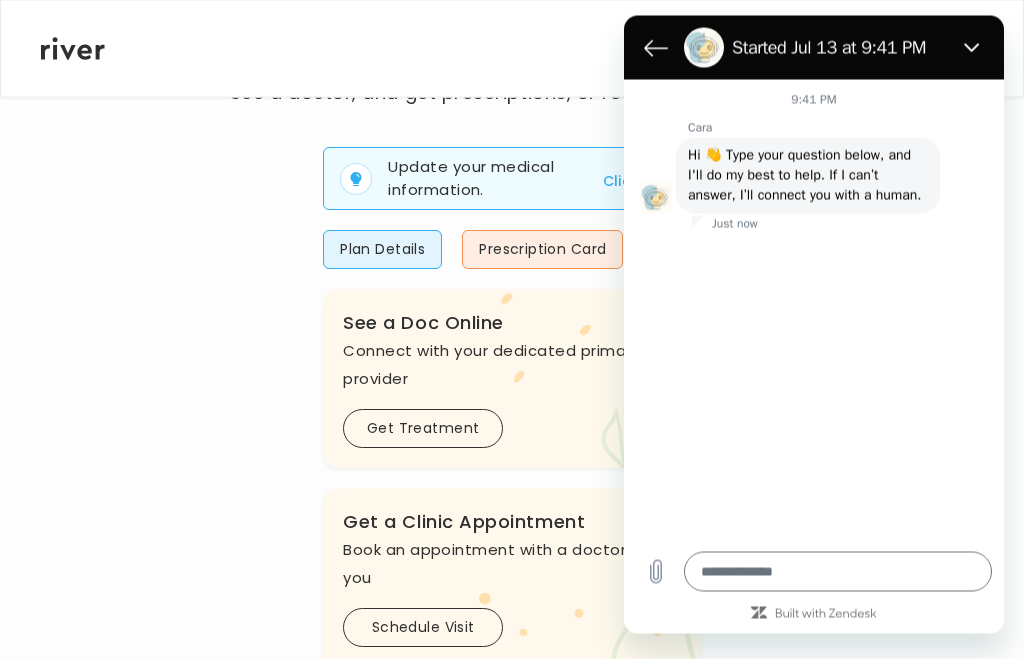click on "Started Jul 13 at 9:41 PM" at bounding box center (814, 47) 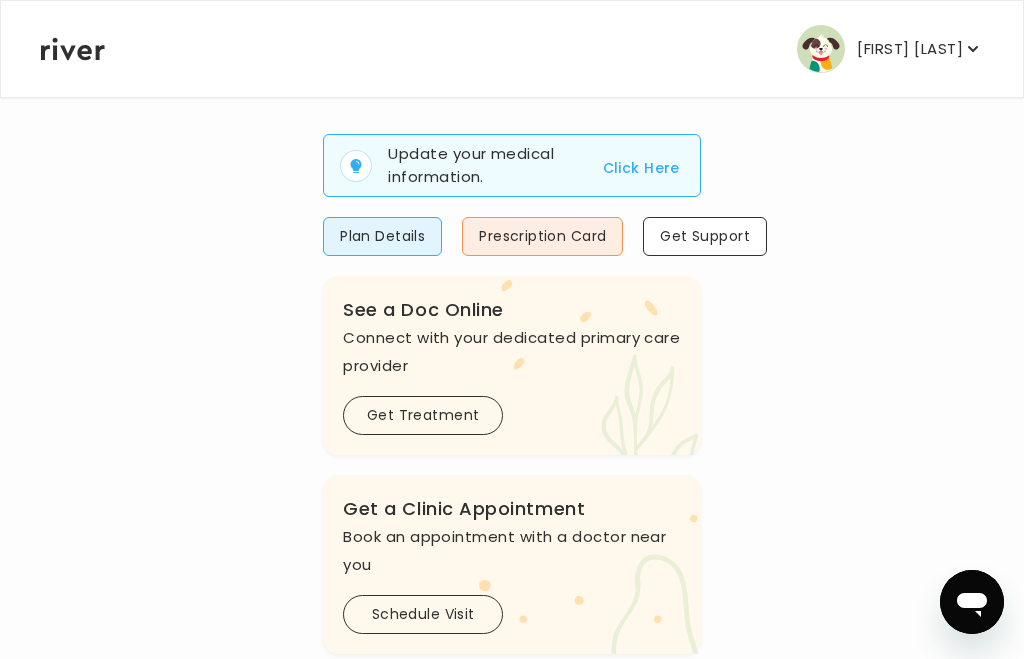 scroll, scrollTop: 170, scrollLeft: 0, axis: vertical 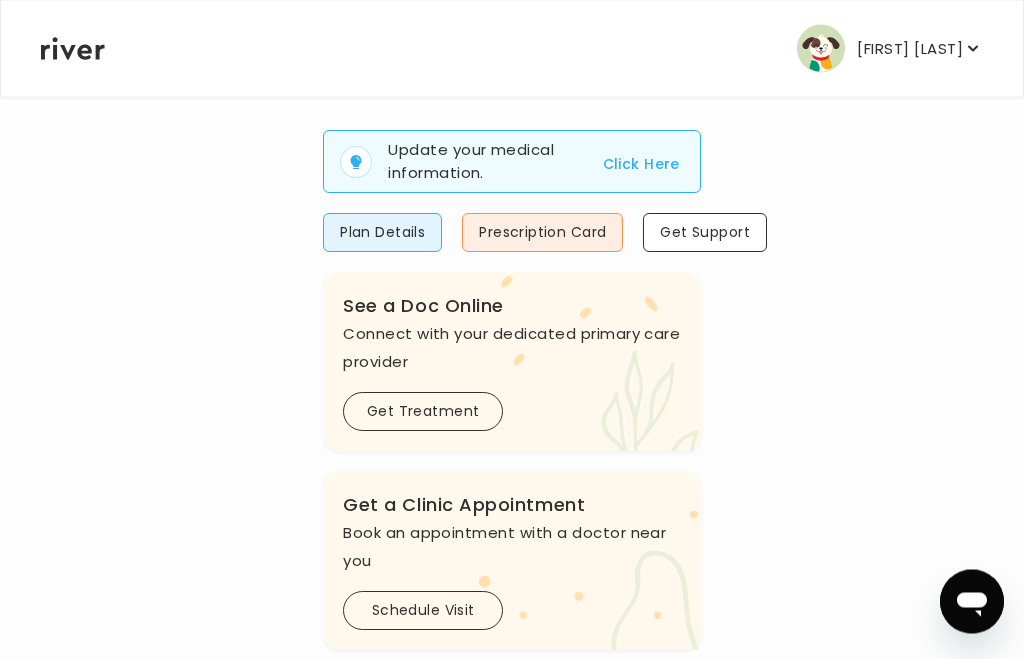click on "Get Treatment" at bounding box center [423, 412] 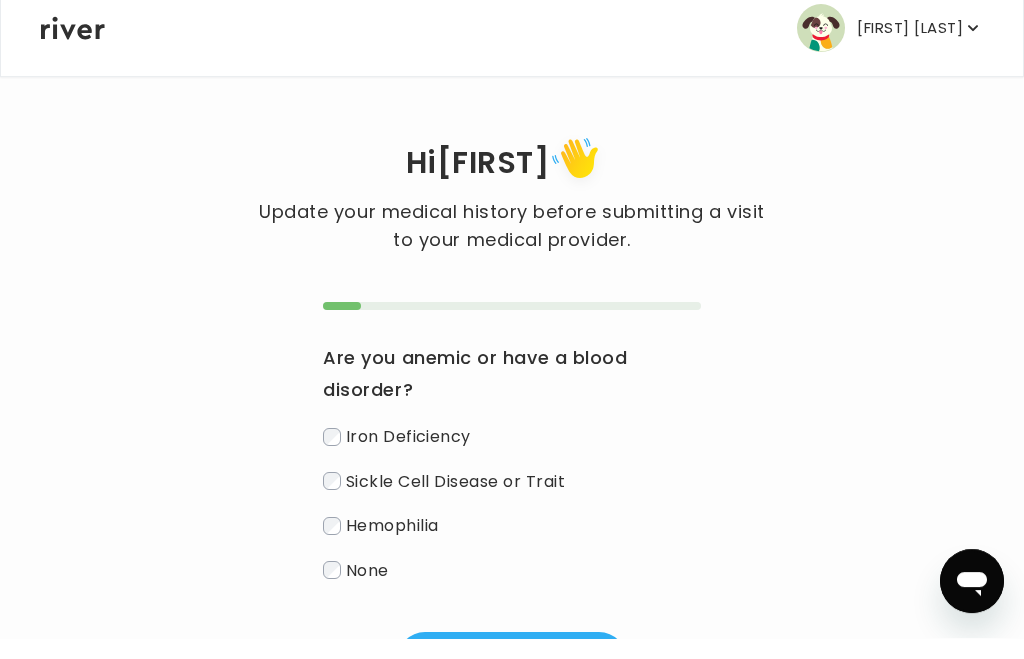 scroll, scrollTop: 39, scrollLeft: 0, axis: vertical 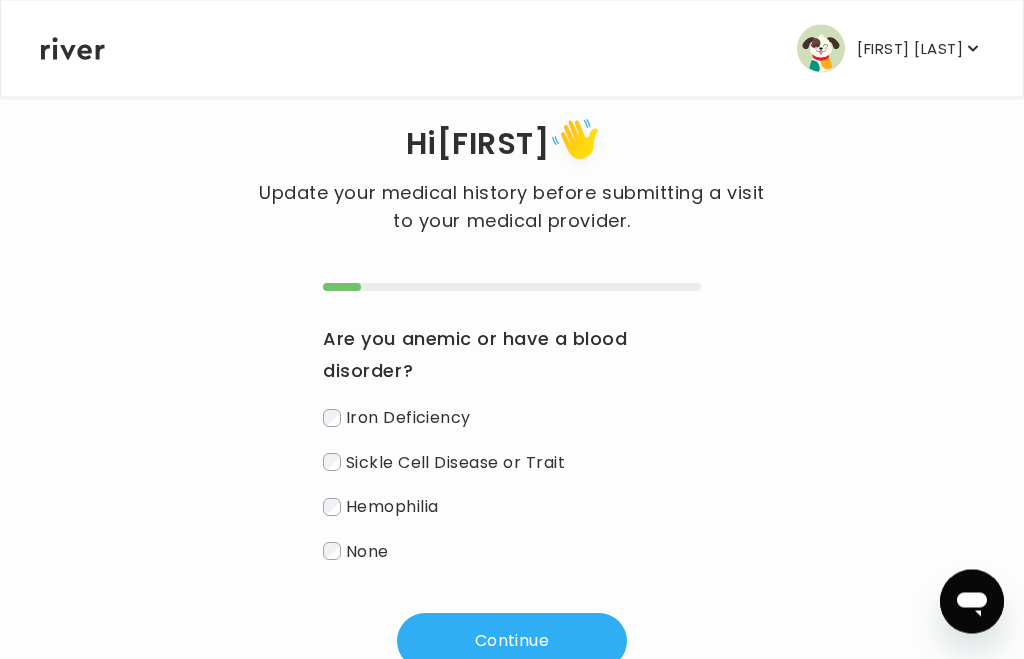 click on "Continue" at bounding box center [512, 642] 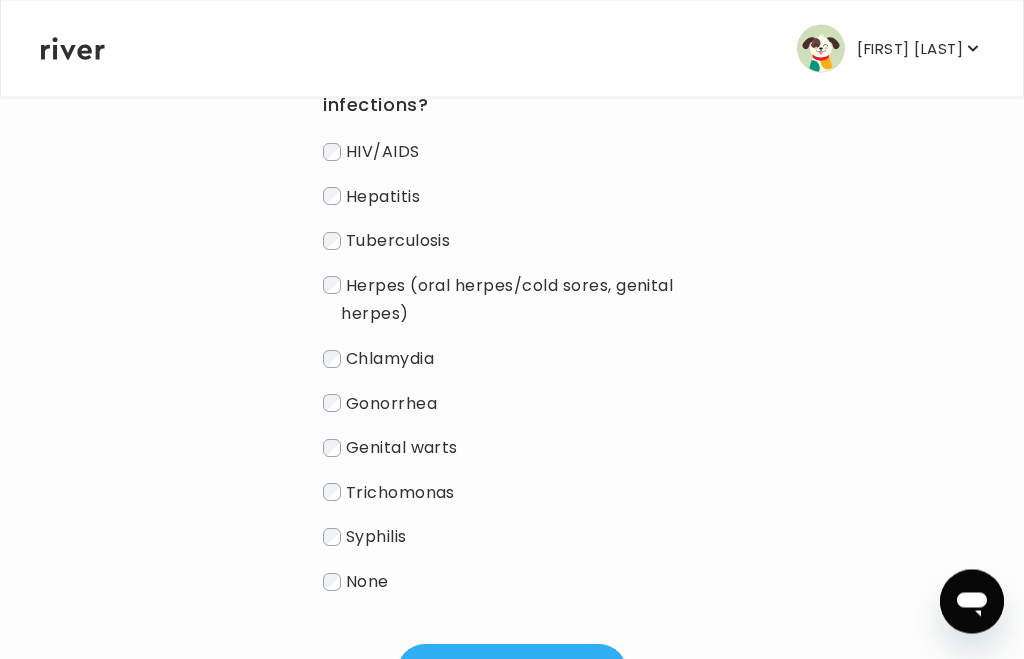 scroll, scrollTop: 368, scrollLeft: 0, axis: vertical 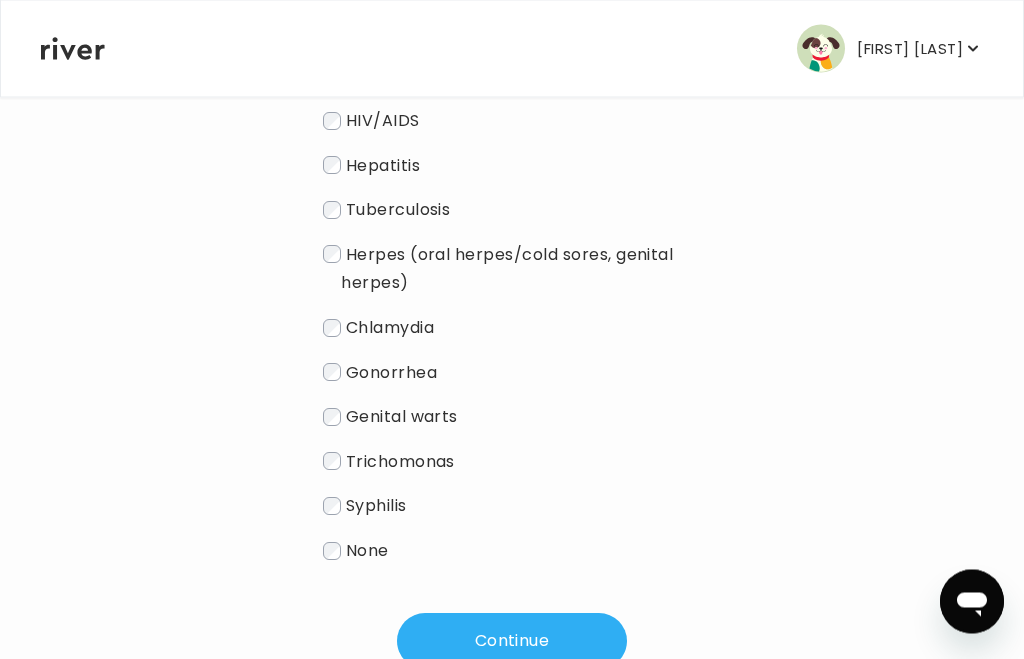 click on "Continue" at bounding box center (512, 642) 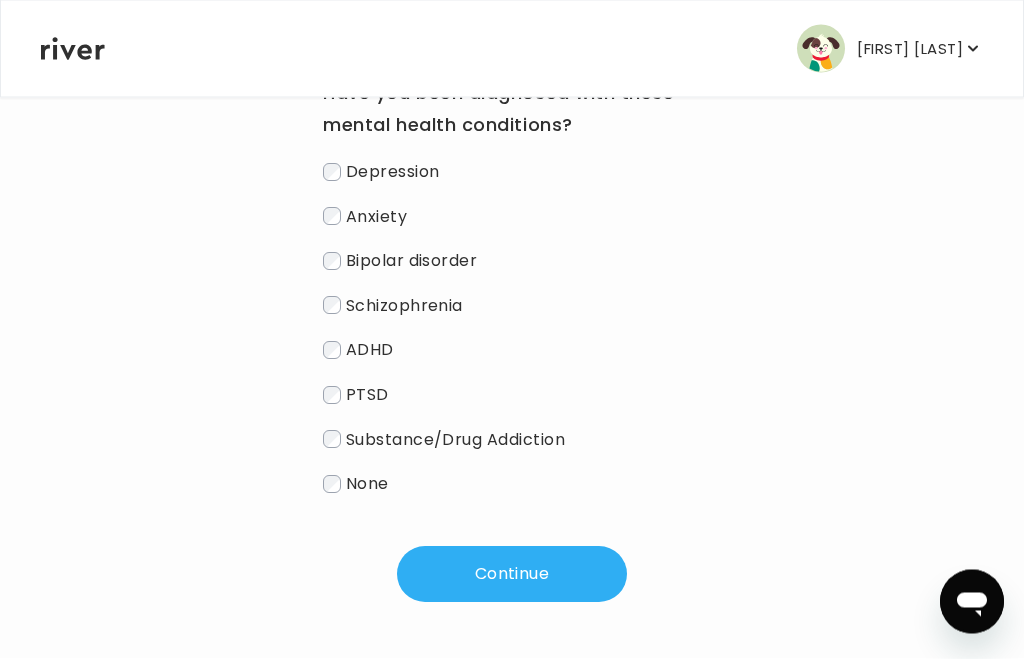scroll, scrollTop: 218, scrollLeft: 0, axis: vertical 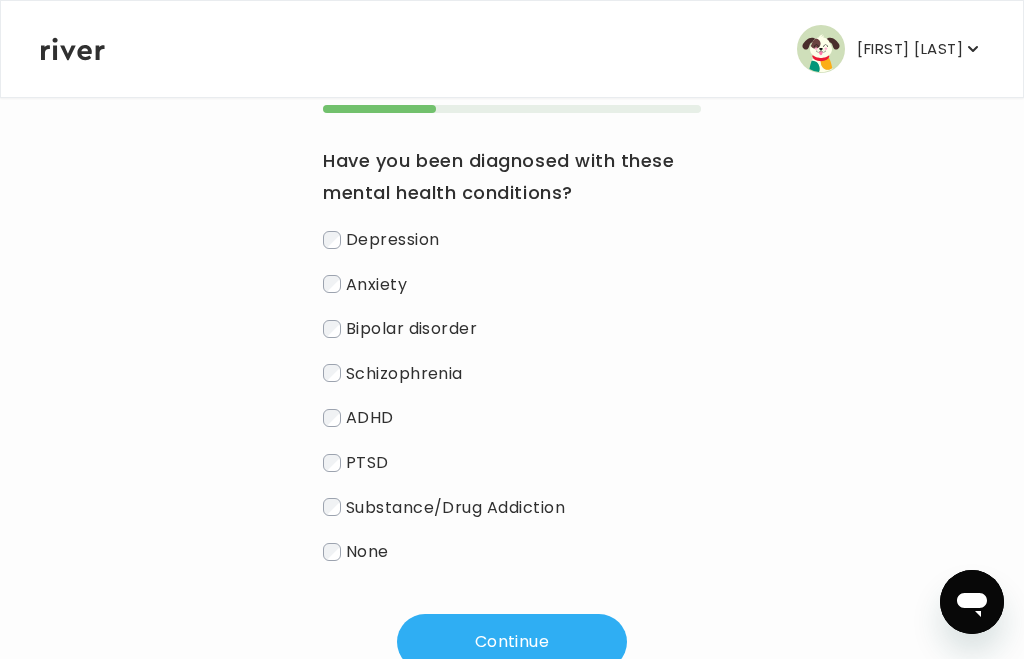 click on "Continue" at bounding box center [512, 642] 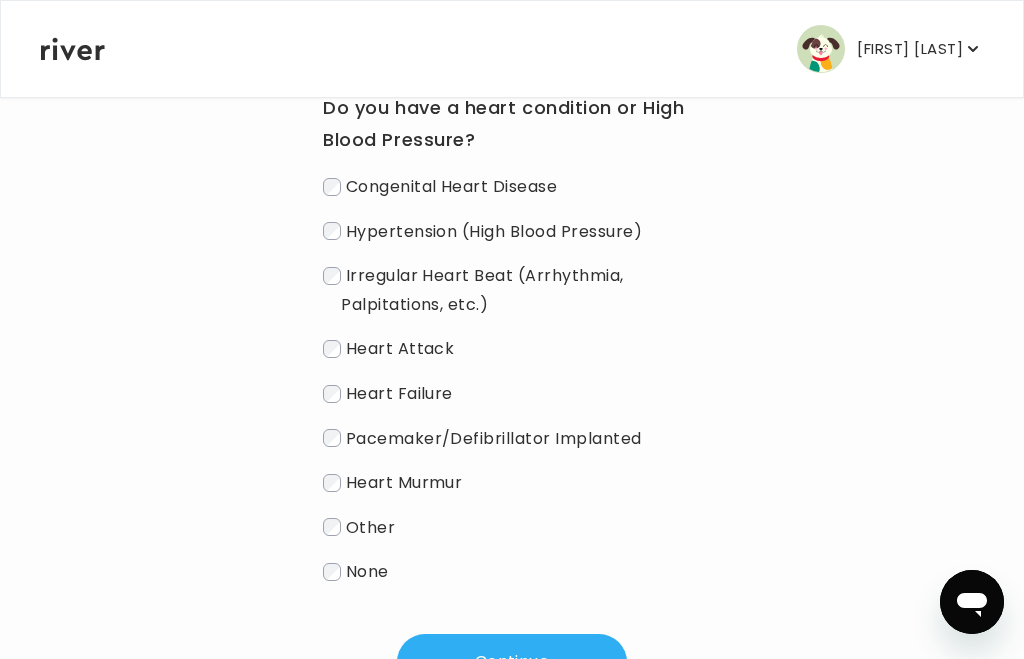 scroll, scrollTop: 291, scrollLeft: 0, axis: vertical 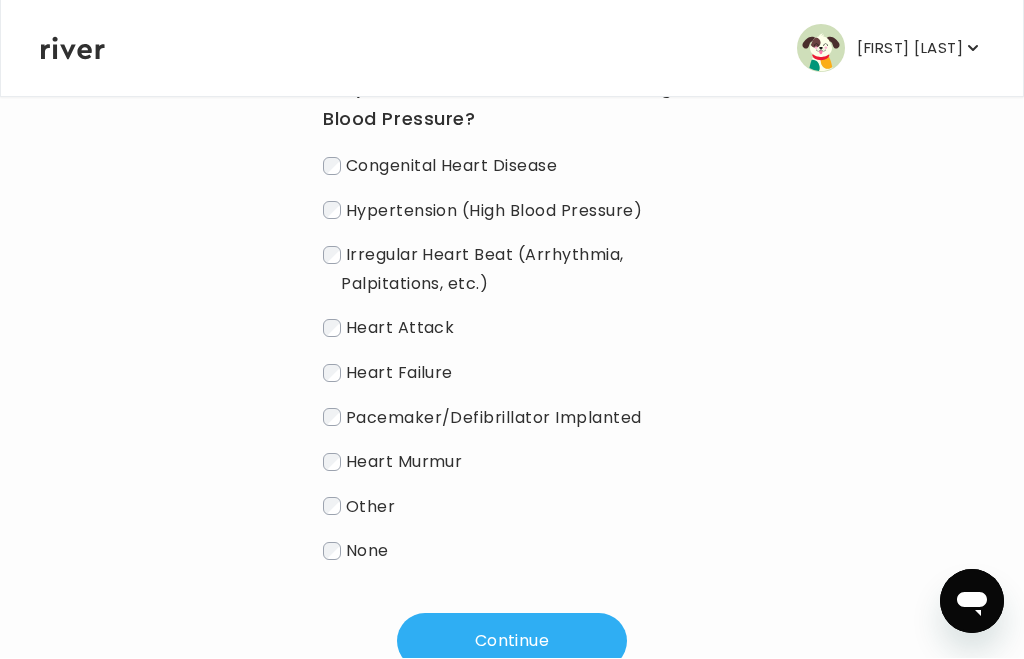 click on "Continue" at bounding box center [512, 642] 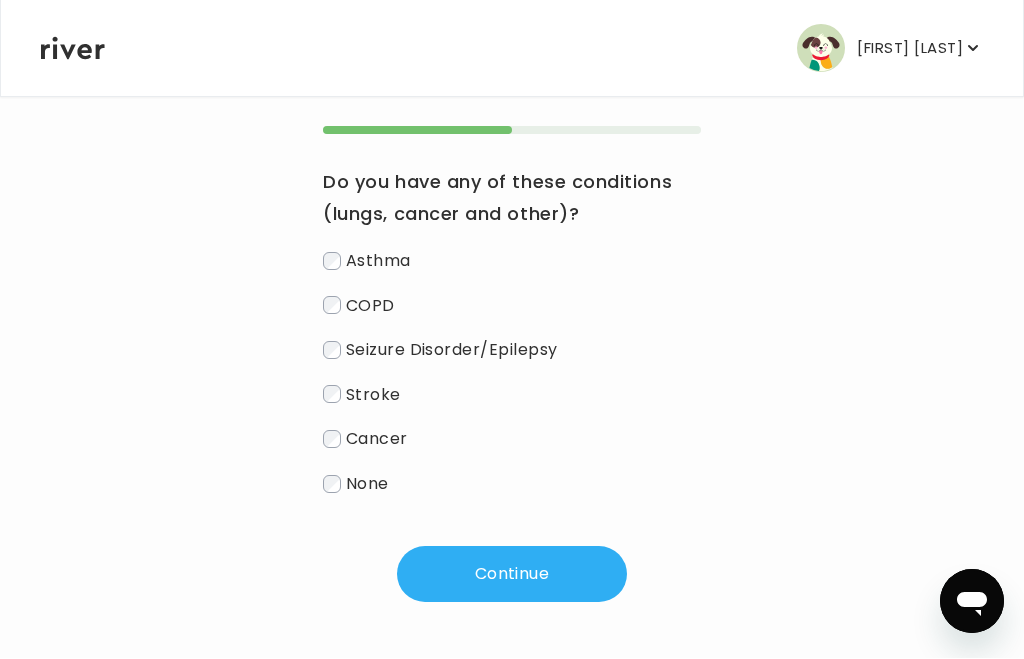 scroll, scrollTop: 129, scrollLeft: 0, axis: vertical 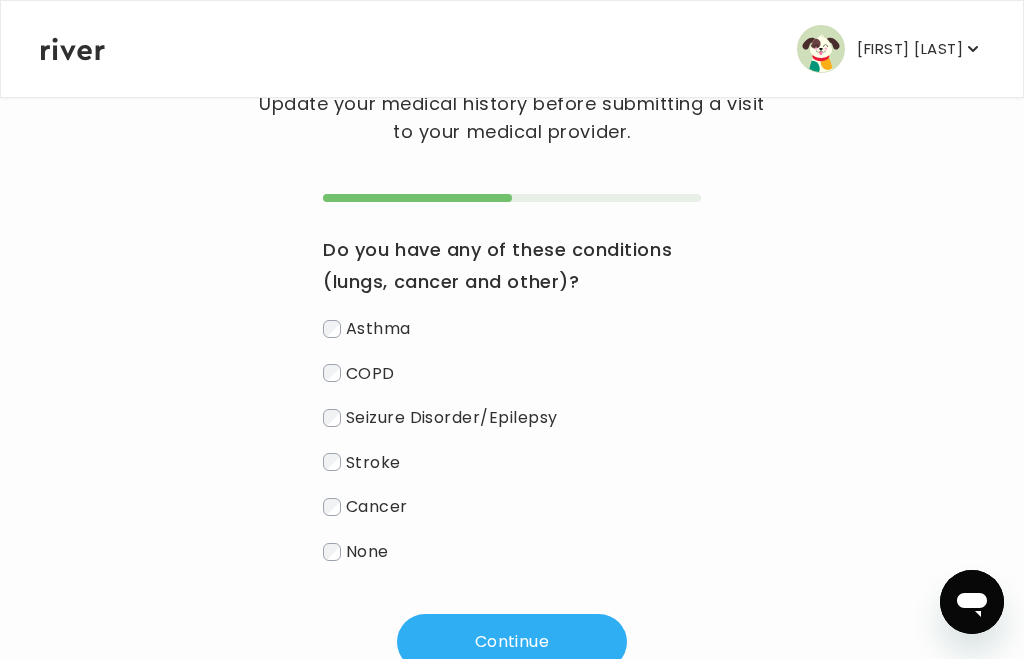 click on "Continue" at bounding box center (512, 642) 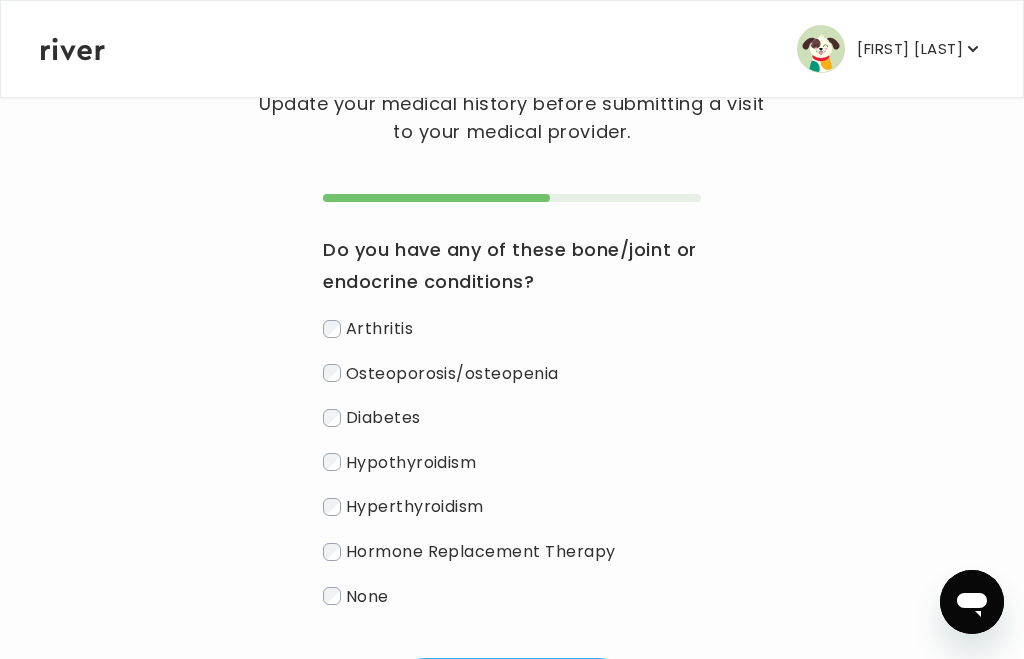 click on "Continue" at bounding box center [512, 686] 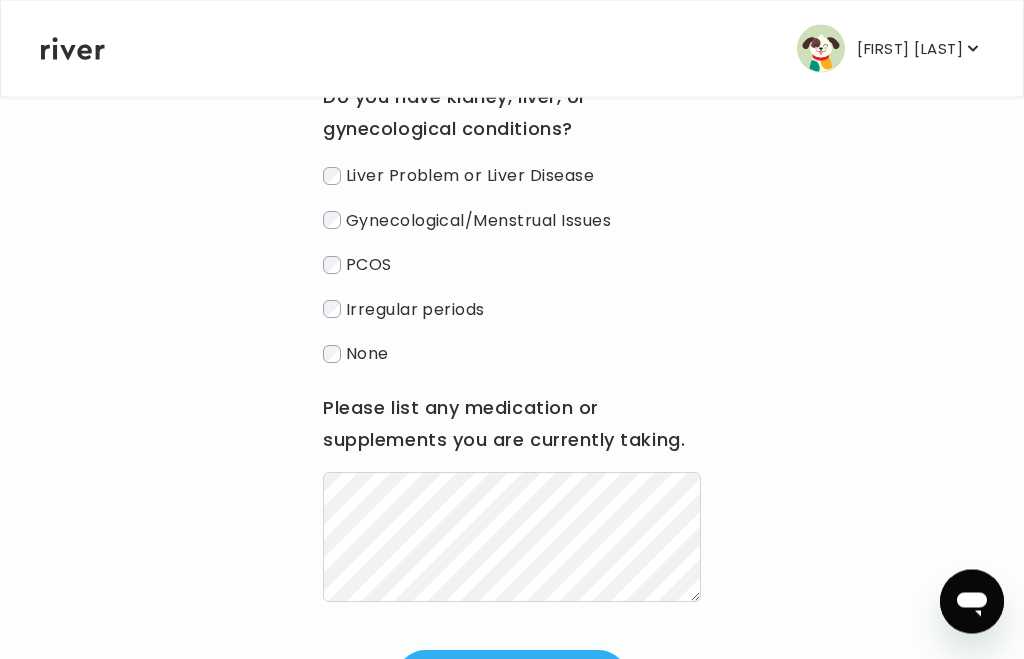 scroll, scrollTop: 318, scrollLeft: 0, axis: vertical 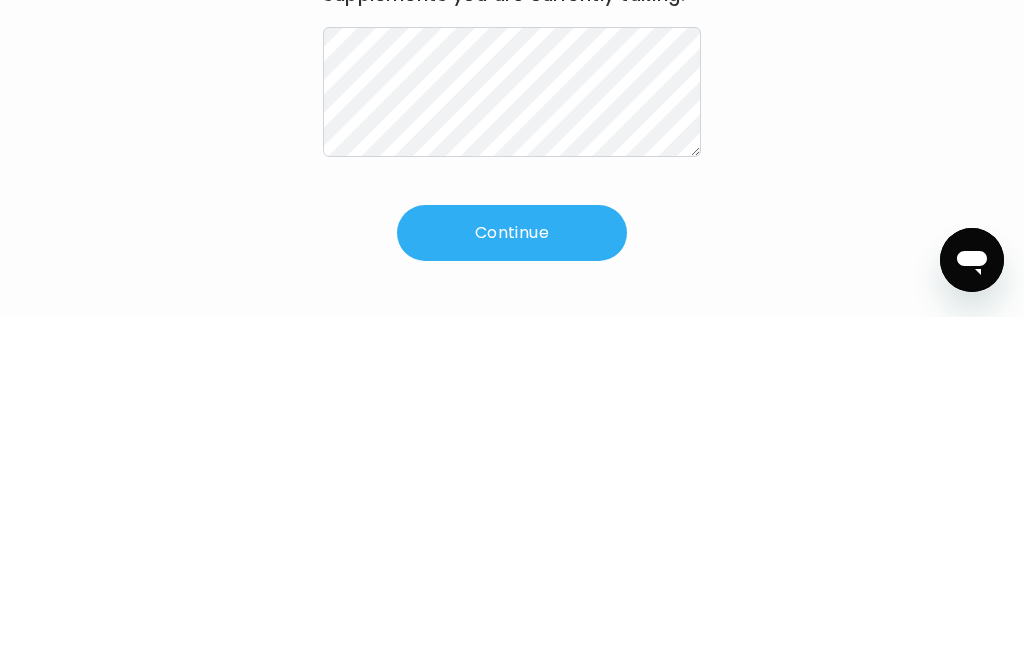 click on "Continue" at bounding box center [512, 575] 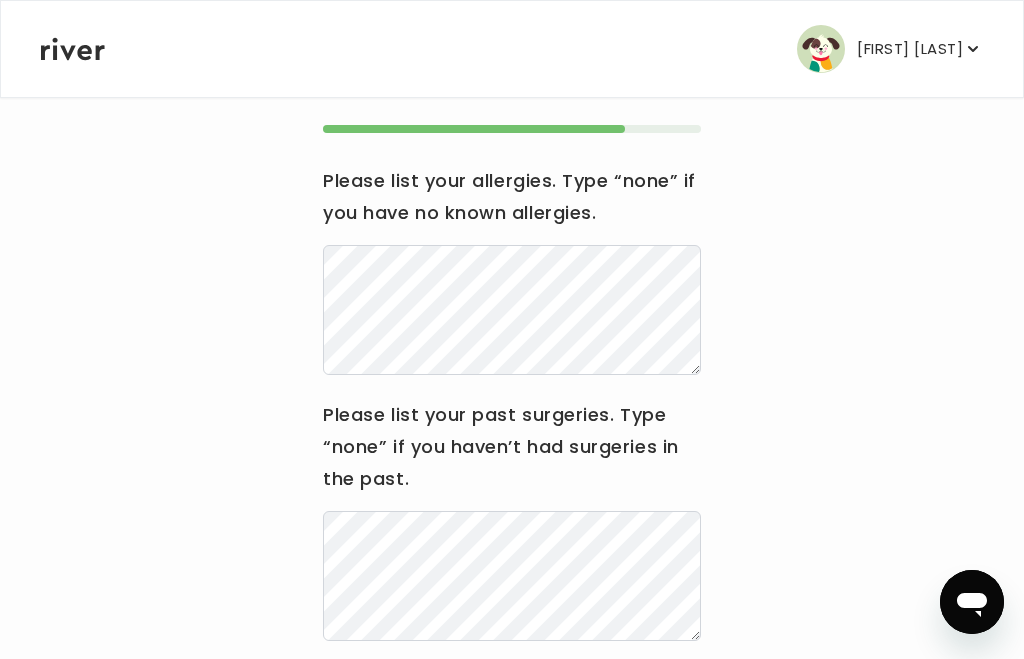scroll, scrollTop: 193, scrollLeft: 0, axis: vertical 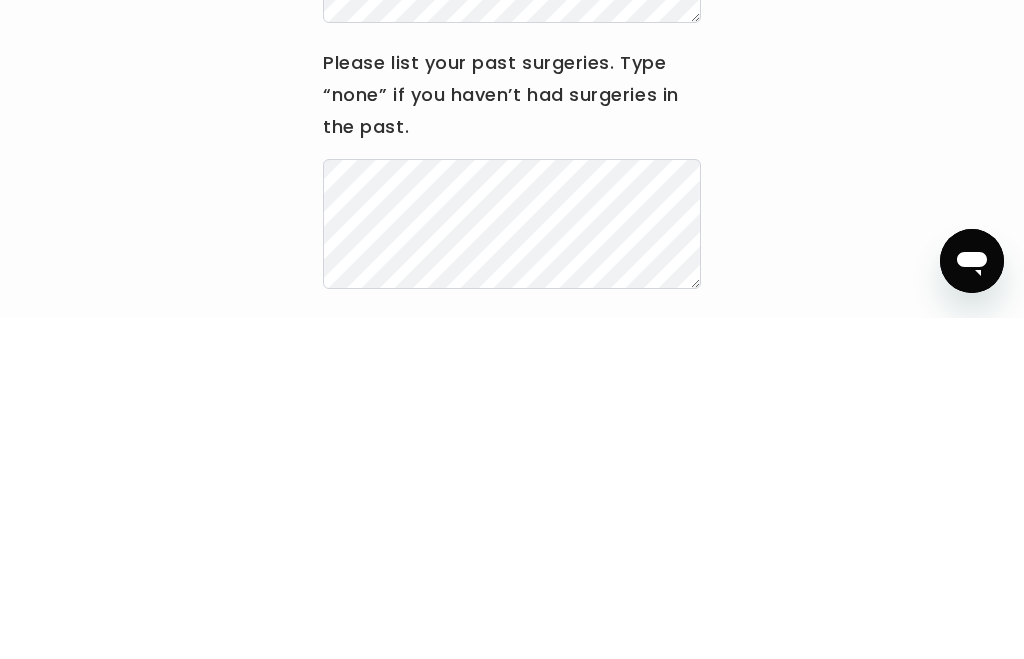 click on "Hi  [FIRST] ..." at bounding box center (512, 338) 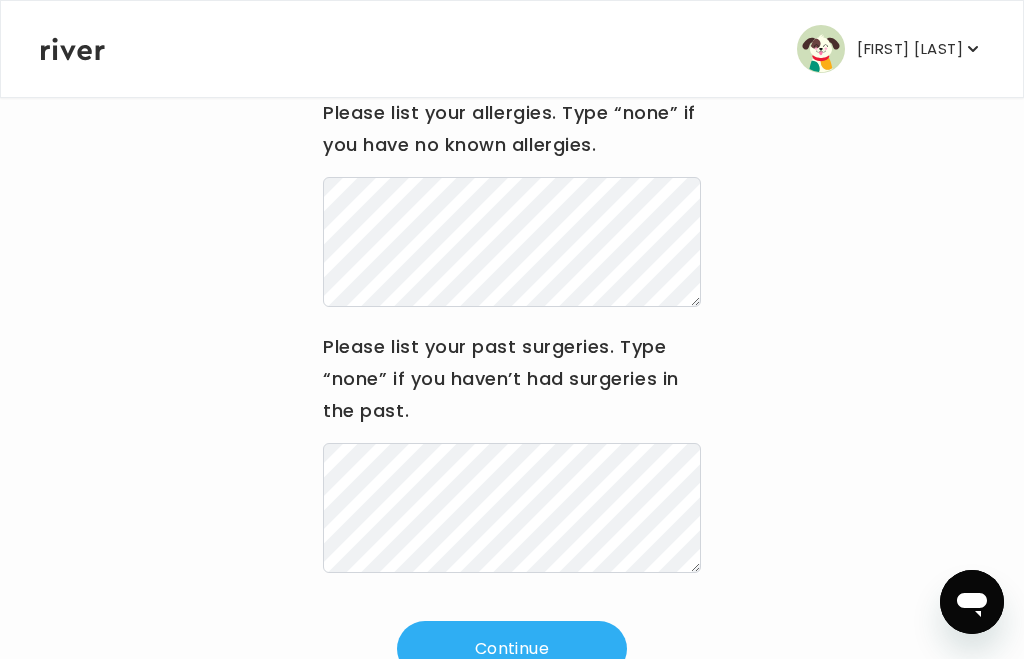 scroll, scrollTop: 273, scrollLeft: 0, axis: vertical 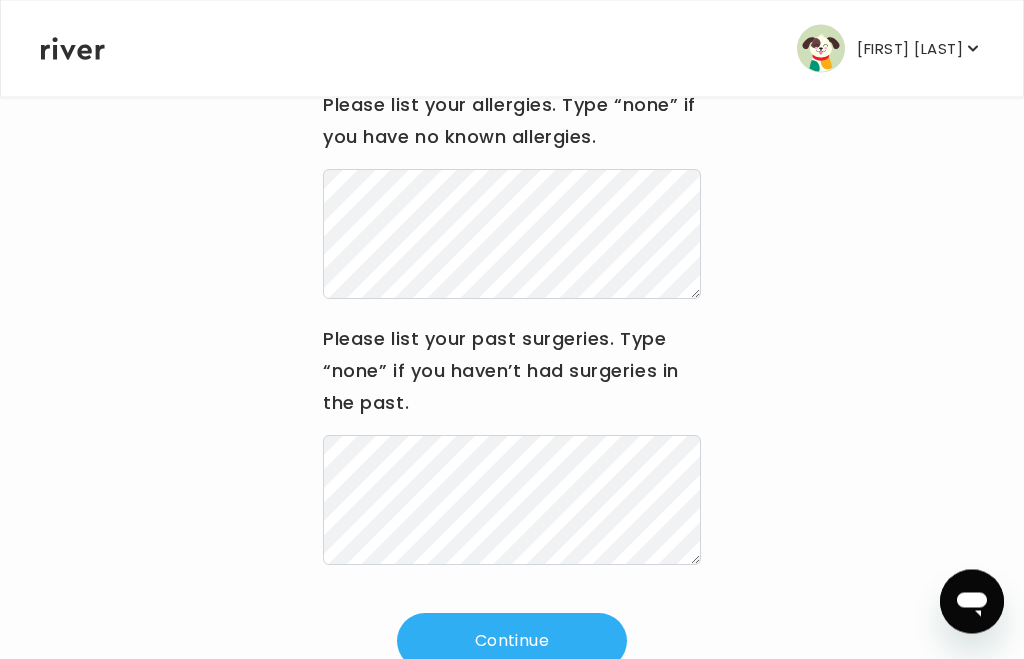 click on "Continue" at bounding box center (512, 642) 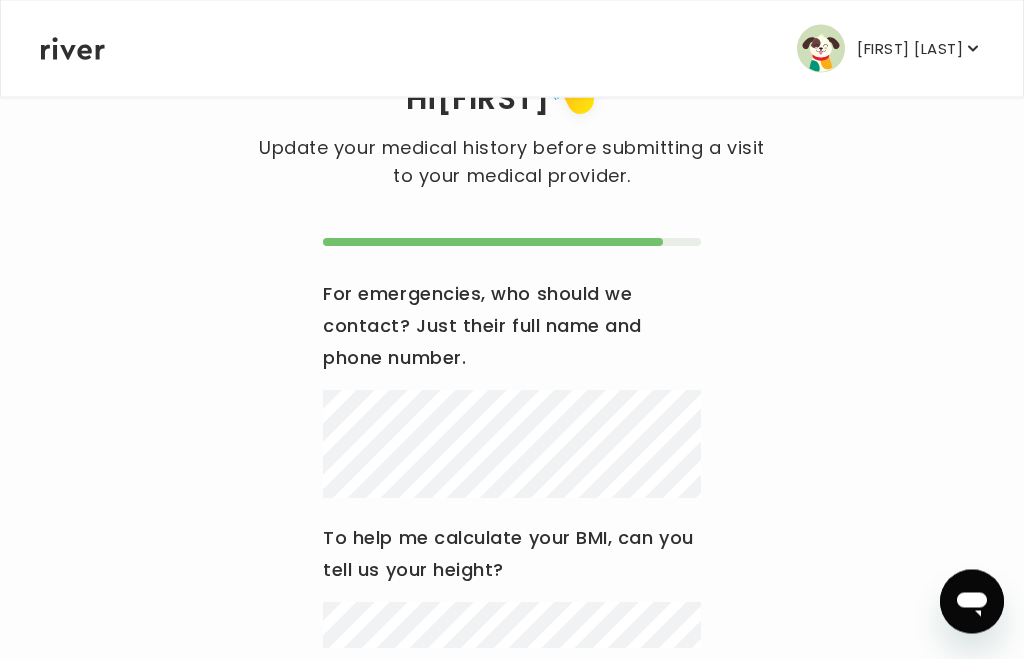 scroll, scrollTop: 85, scrollLeft: 0, axis: vertical 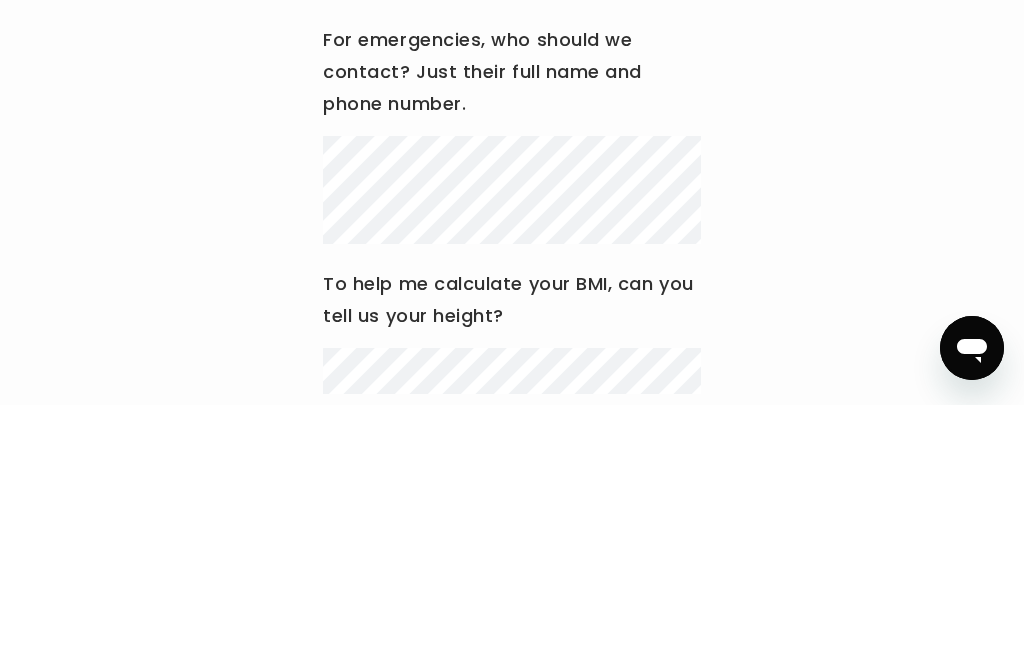click on "Hi  [FIRST] ... To help me calculate your BMI, can you tell us your height? To complete your BMI calculation, can you also tell us your weight? Continue" at bounding box center (512, 484) 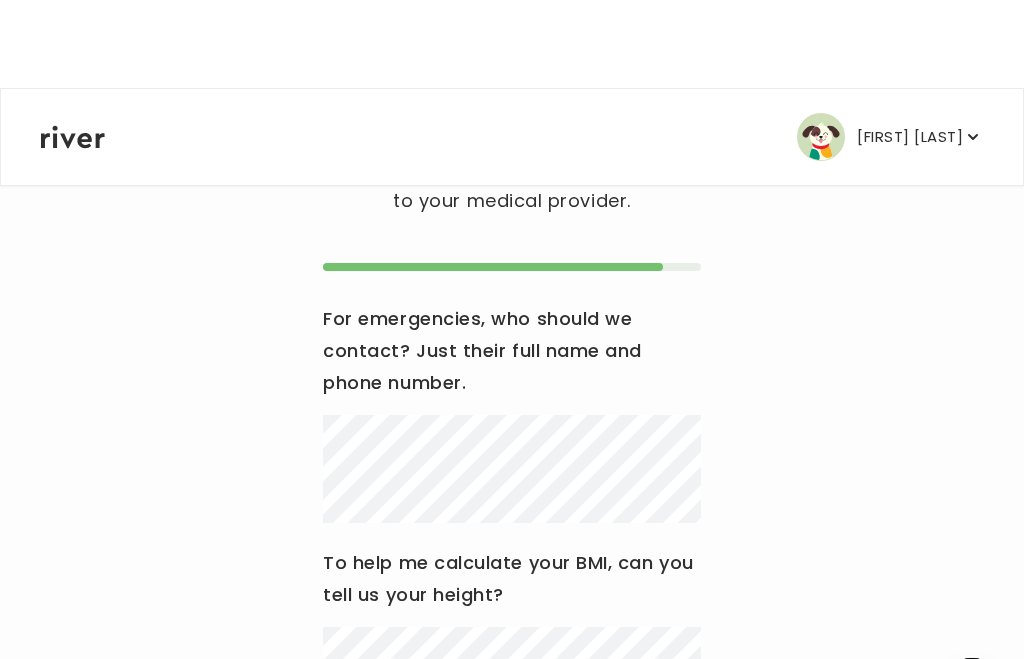 scroll, scrollTop: 153, scrollLeft: 0, axis: vertical 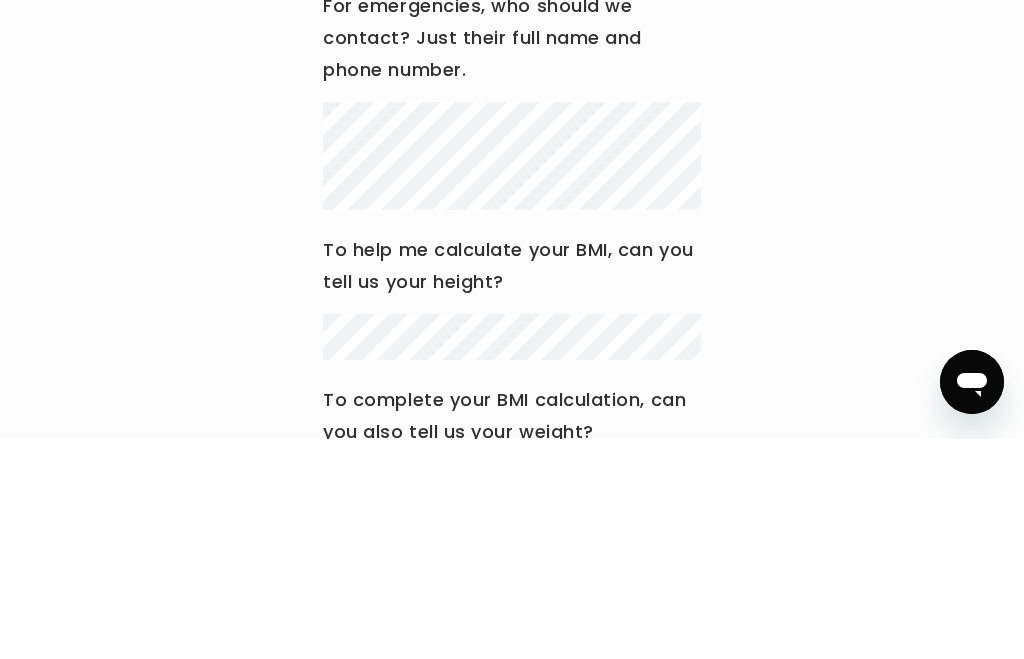 click on "Hi  [FIRST] ... To help me calculate your BMI, can you tell us your height? To complete your BMI calculation, can you also tell us your weight? Continue" at bounding box center (512, 416) 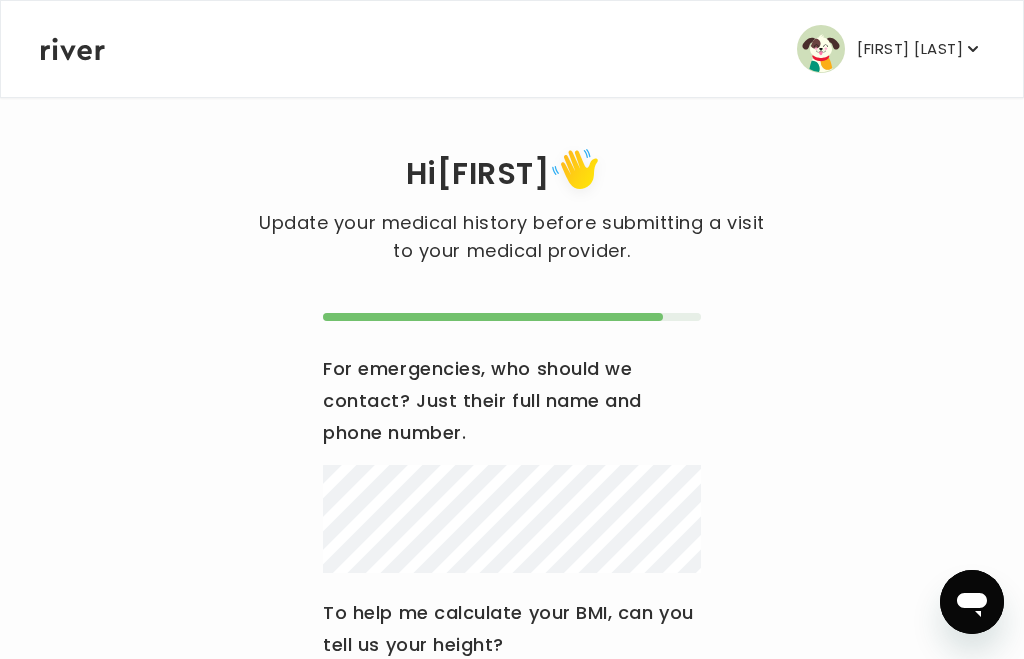 scroll, scrollTop: 0, scrollLeft: 0, axis: both 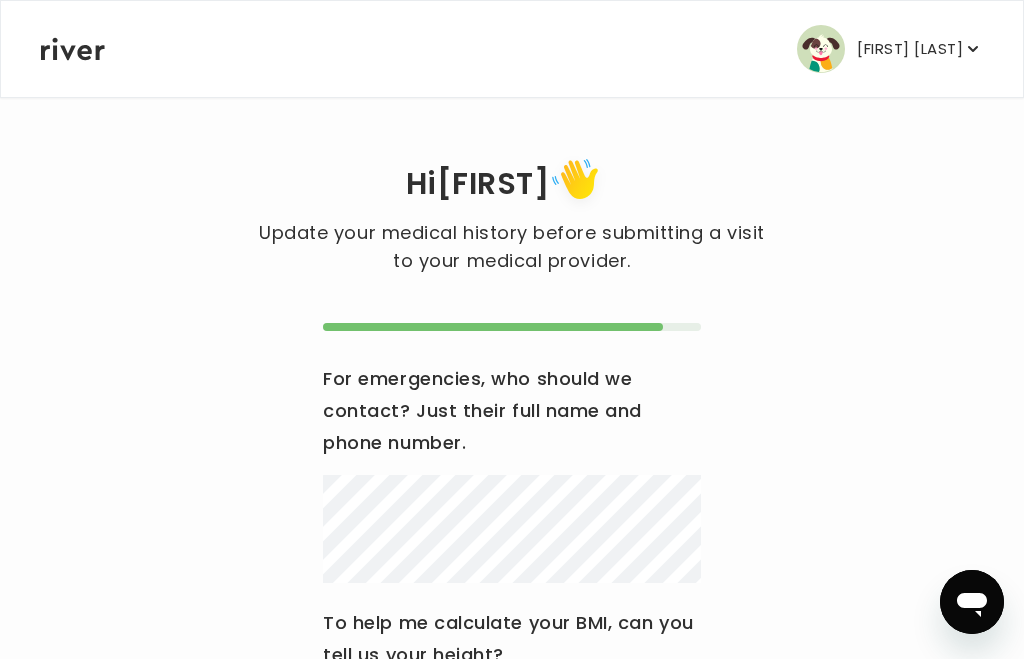 click 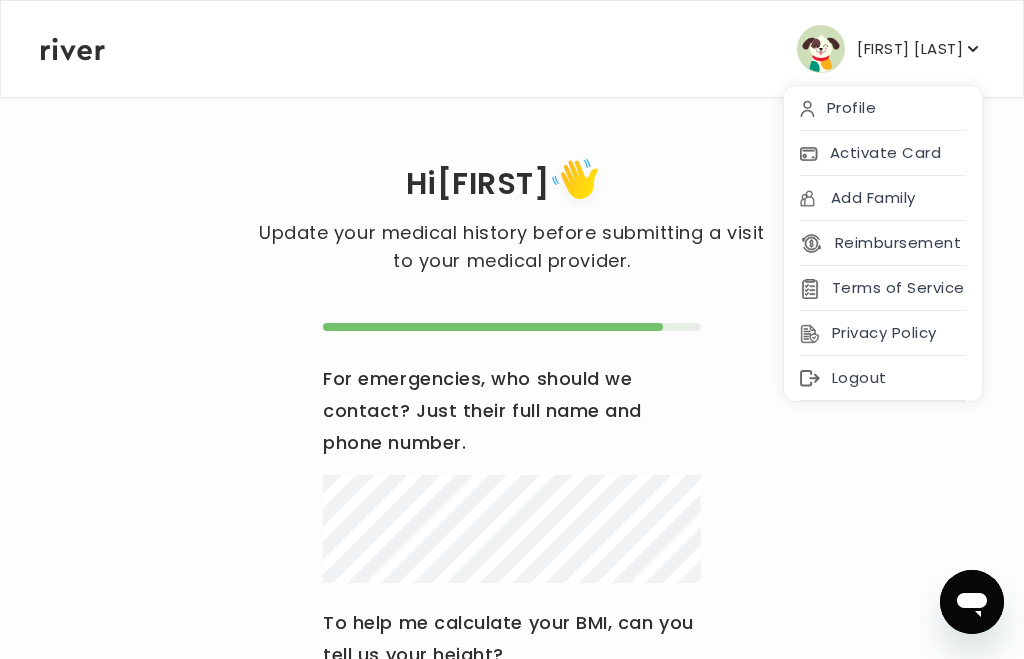 click on "Profile" at bounding box center (883, 108) 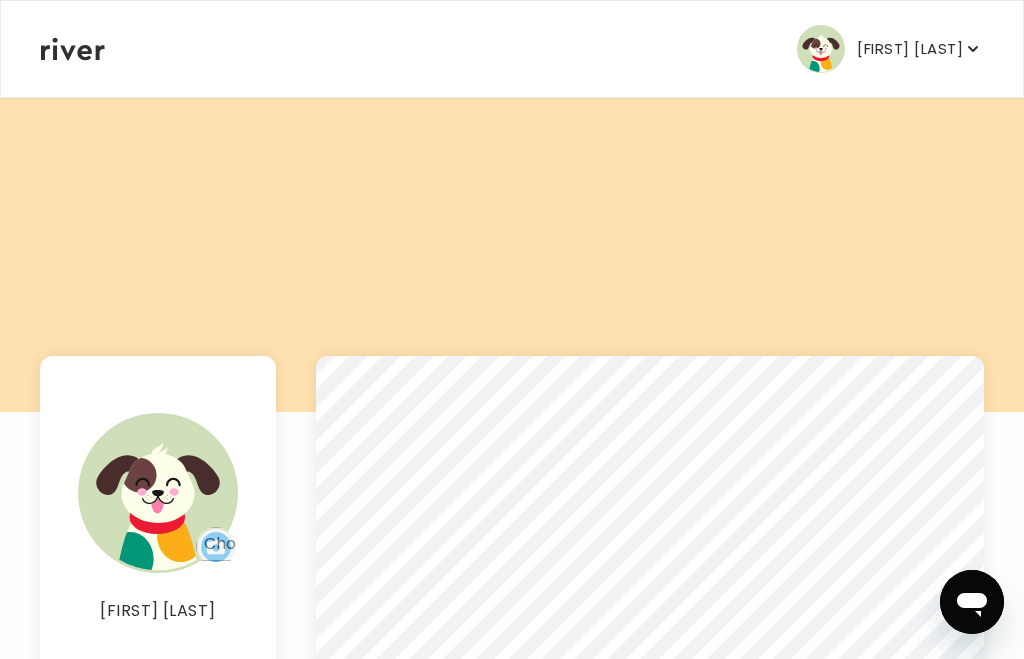 scroll, scrollTop: 0, scrollLeft: 0, axis: both 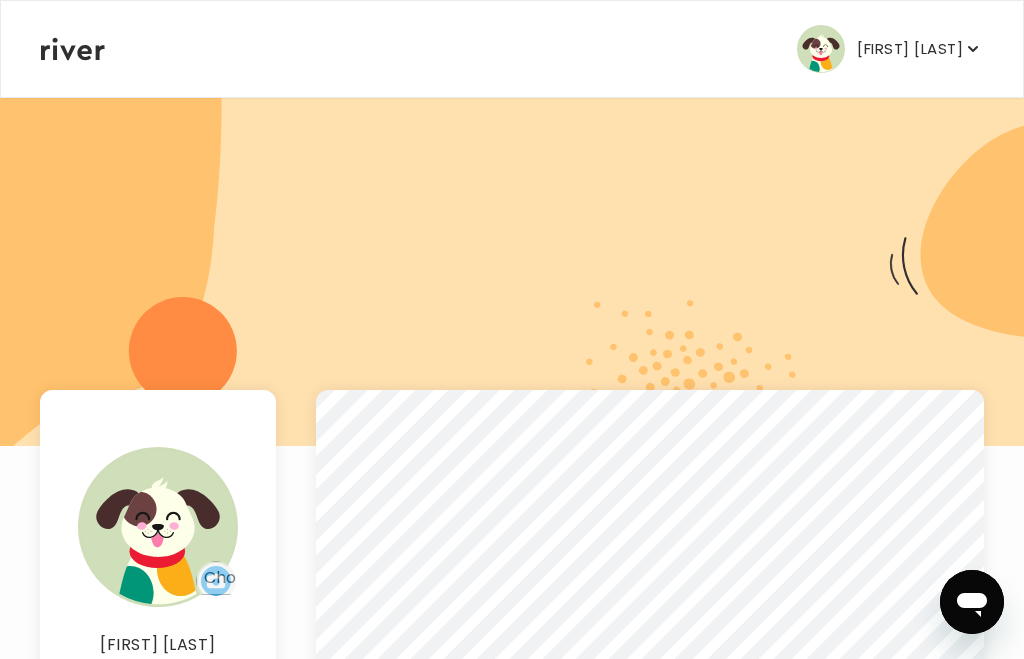 click 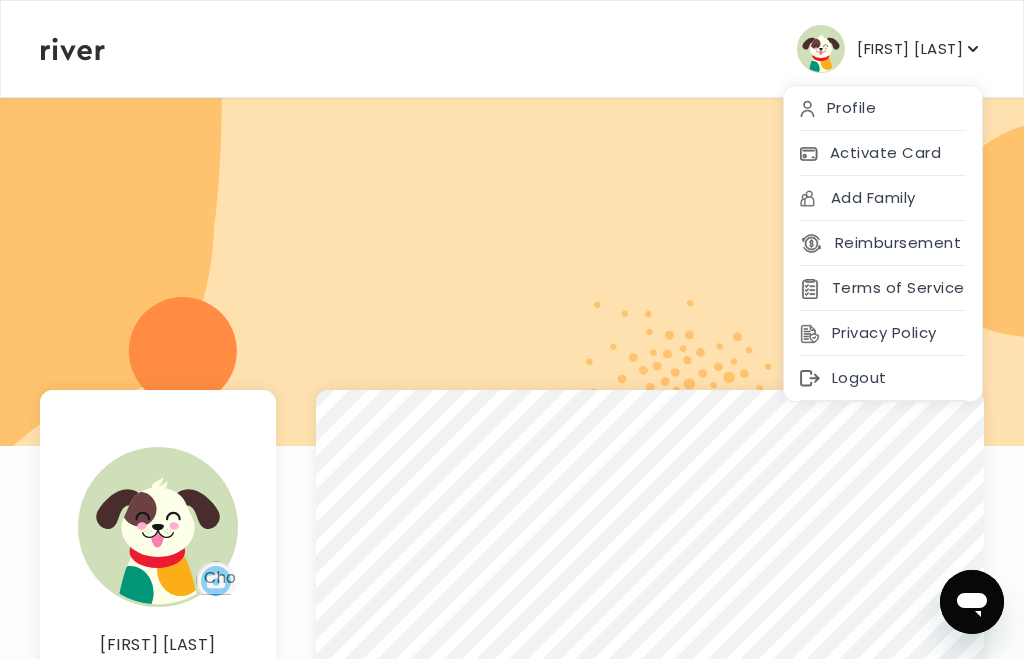click on "Terms of Service" at bounding box center (883, 288) 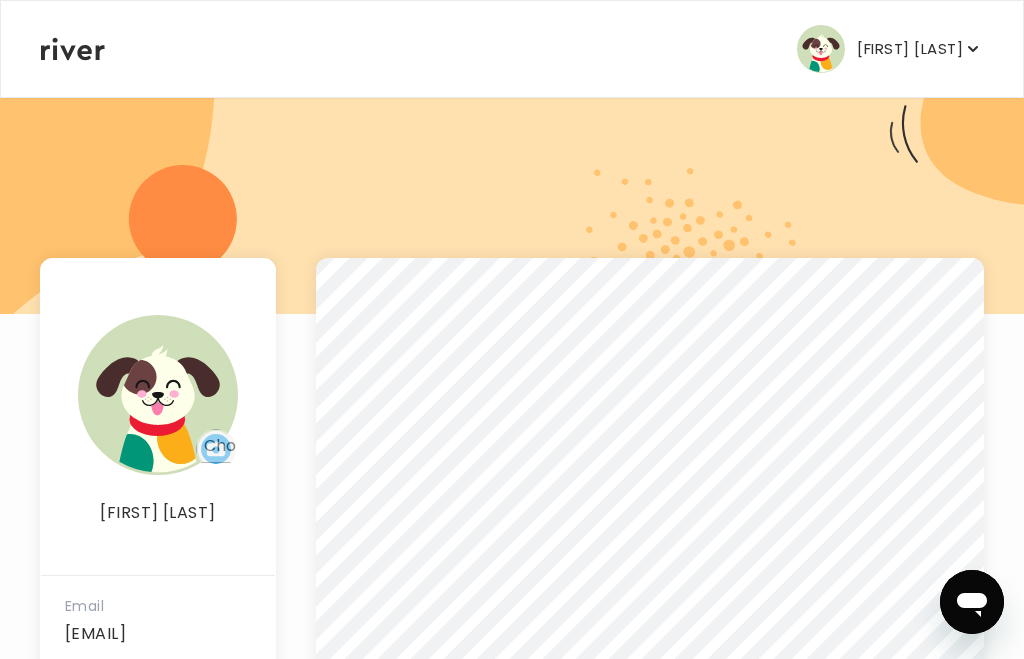 scroll, scrollTop: 134, scrollLeft: 0, axis: vertical 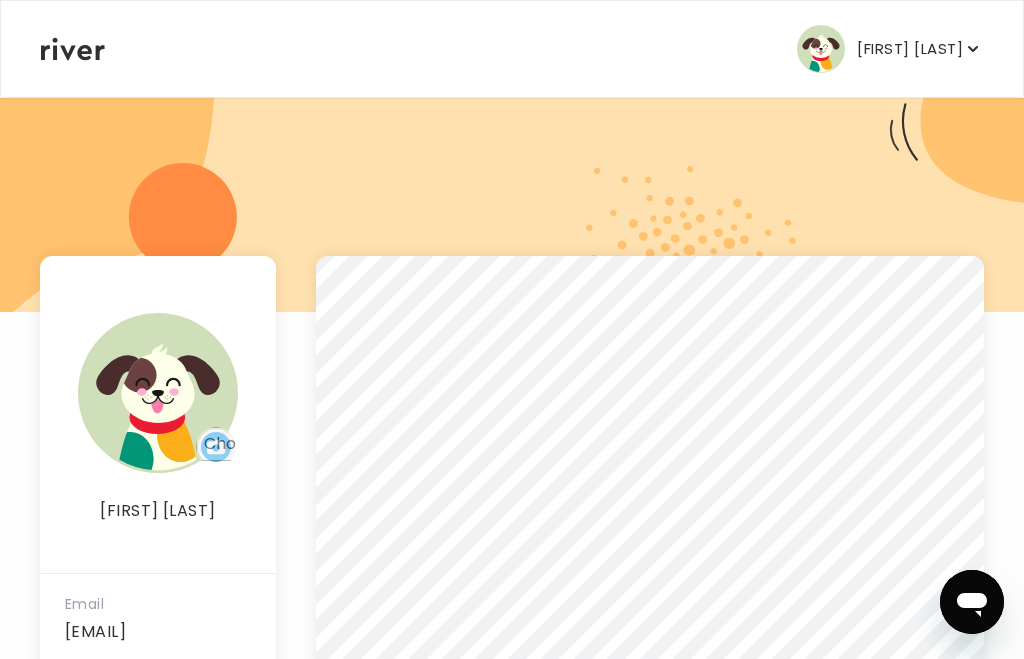 click 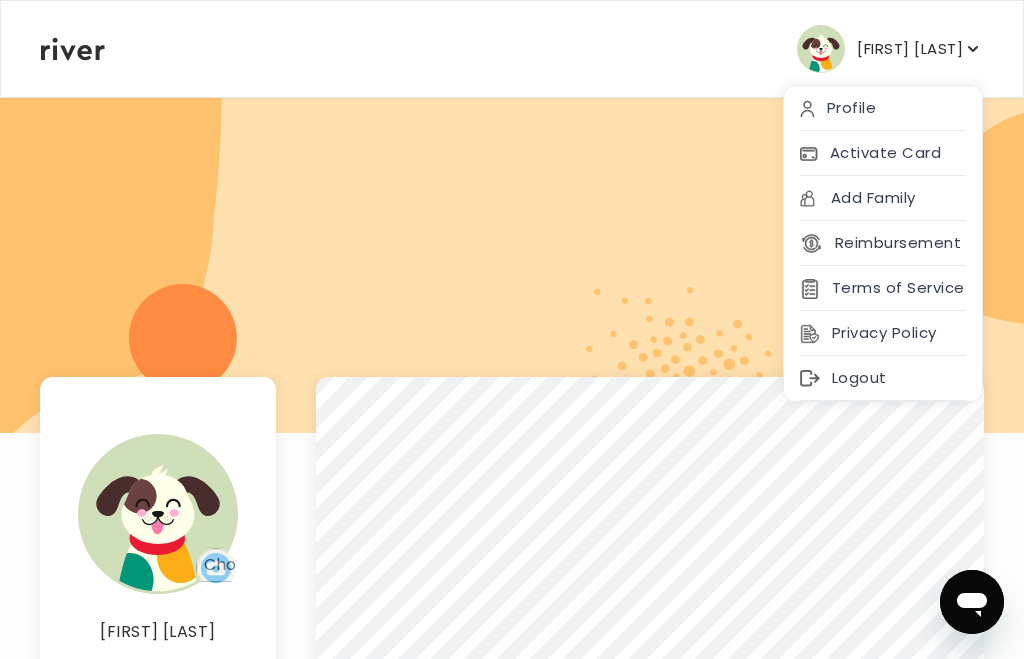 scroll, scrollTop: 20, scrollLeft: 0, axis: vertical 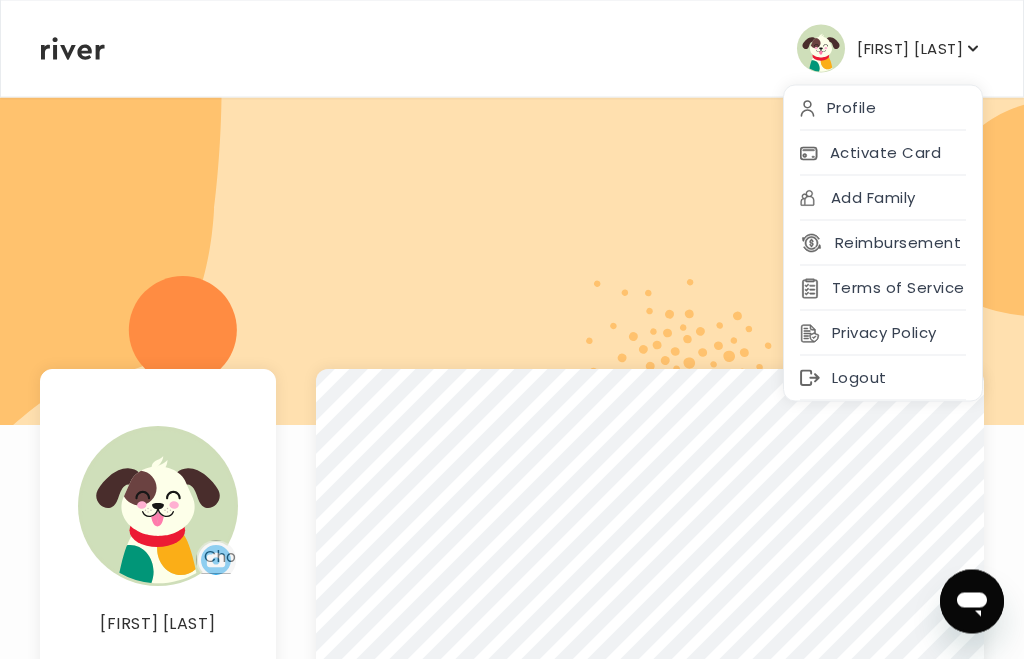 click on "Profile" at bounding box center (883, 108) 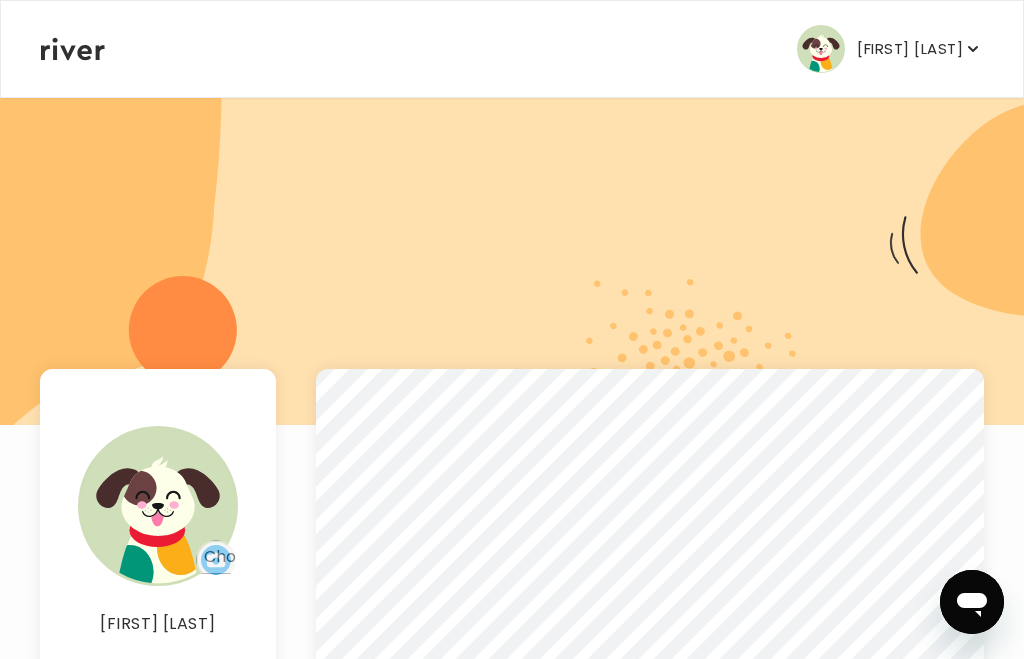 click on "[FIRST] [LAST]" at bounding box center [890, 49] 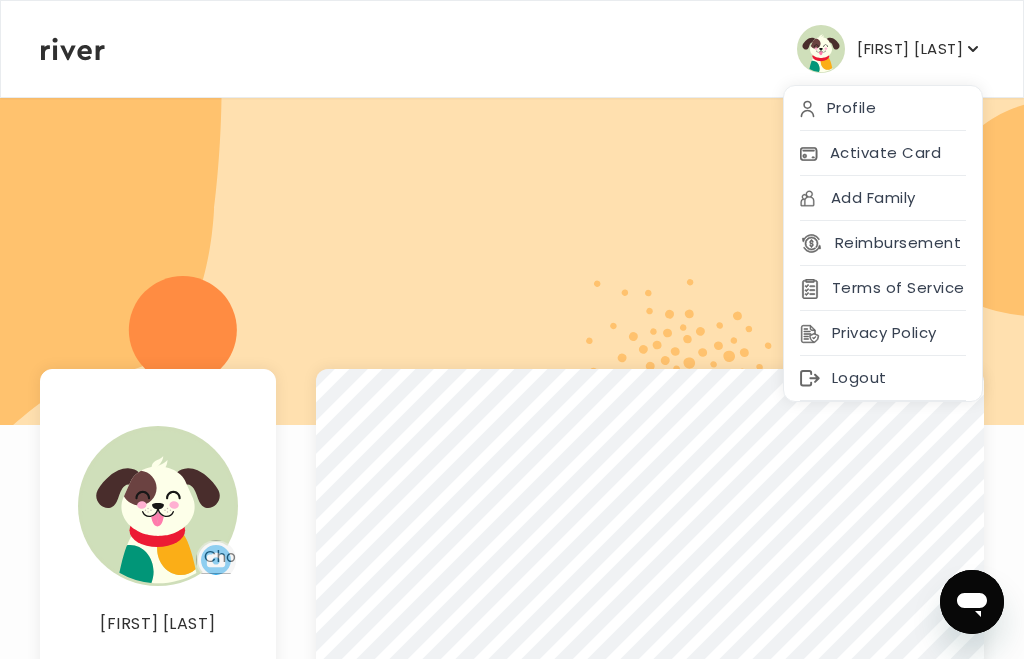 click on "Logout" at bounding box center (883, 378) 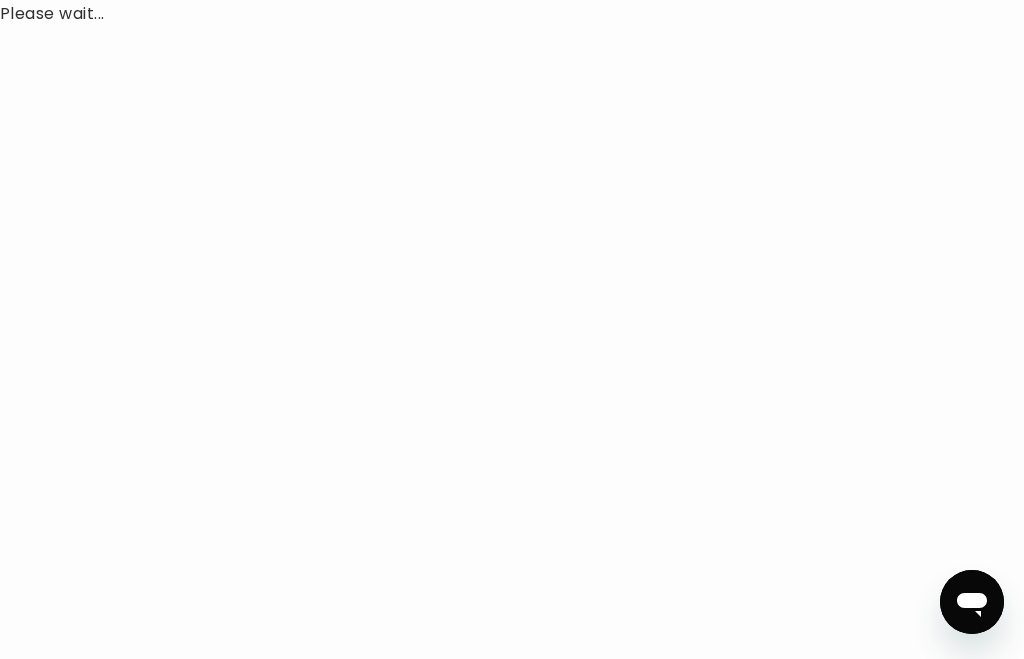 type on "*" 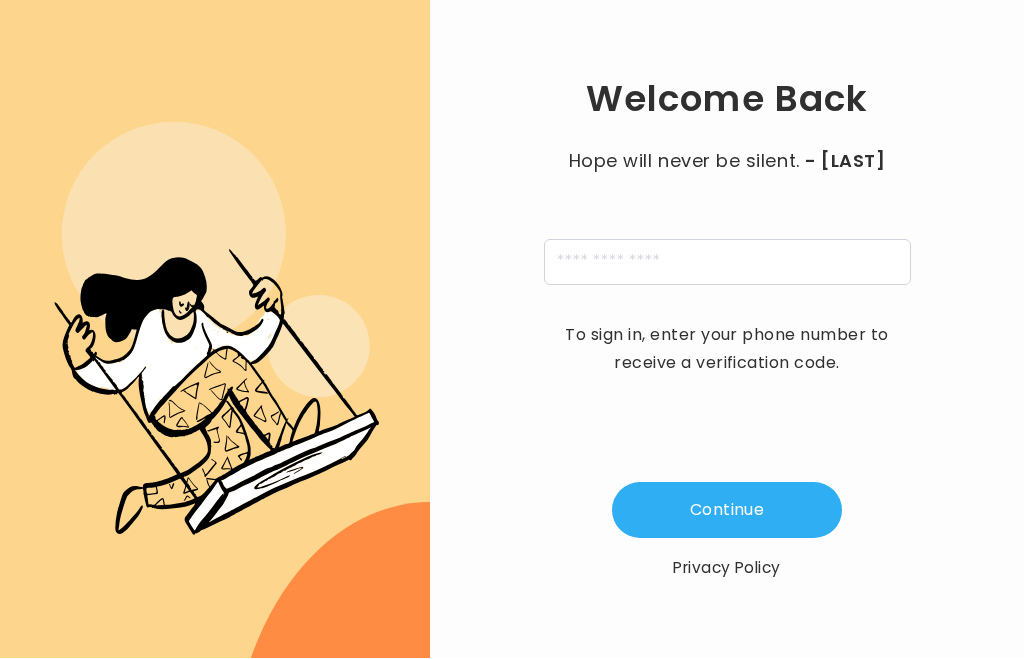 scroll, scrollTop: 67, scrollLeft: 0, axis: vertical 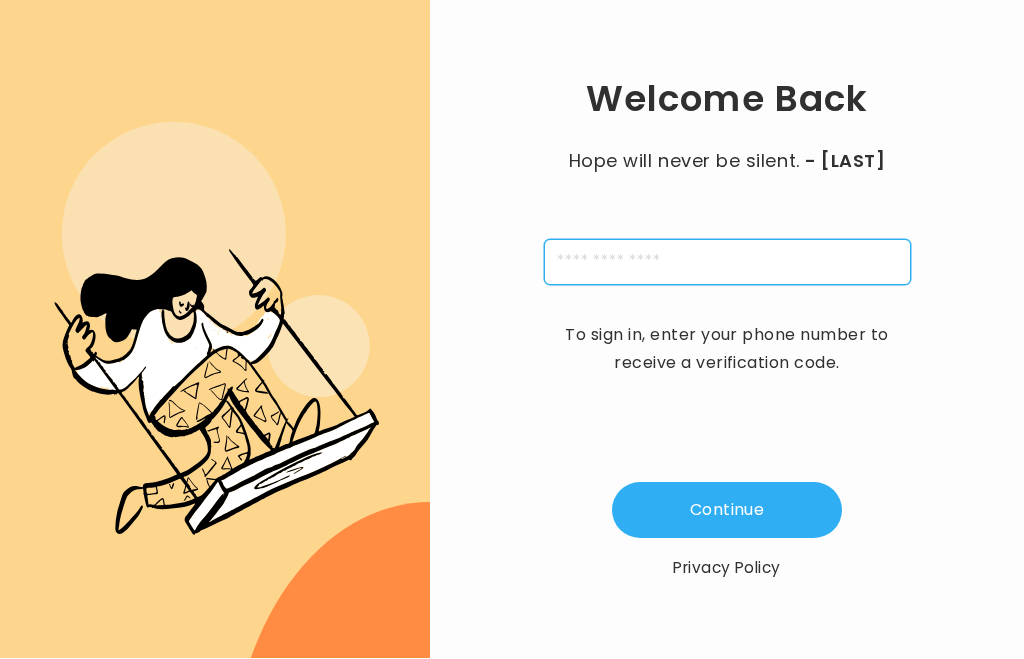 click at bounding box center (727, 263) 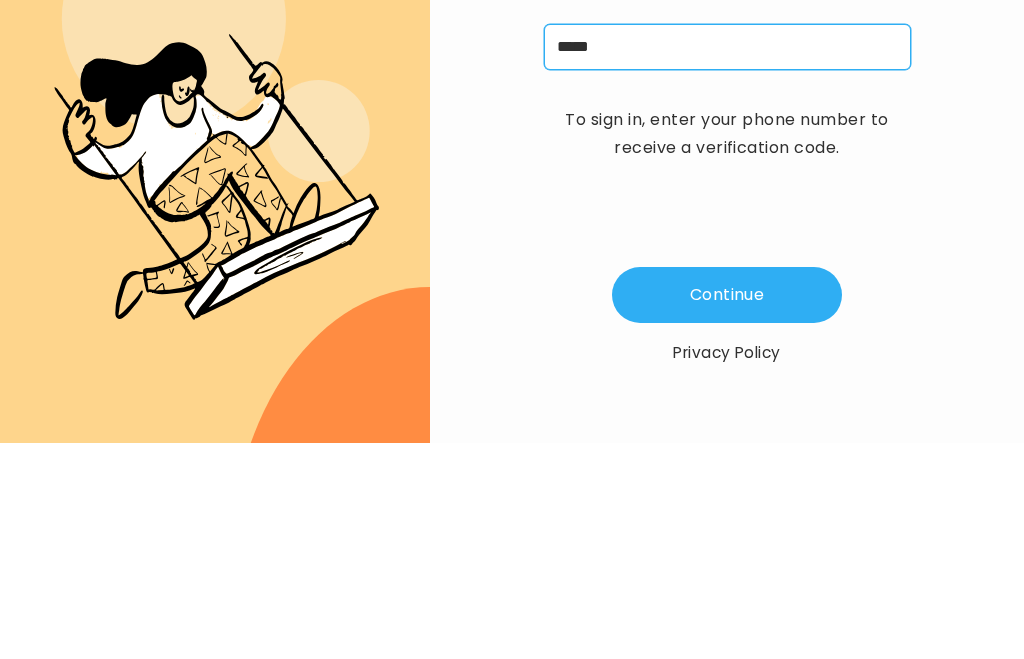 click on "*****" at bounding box center (727, 263) 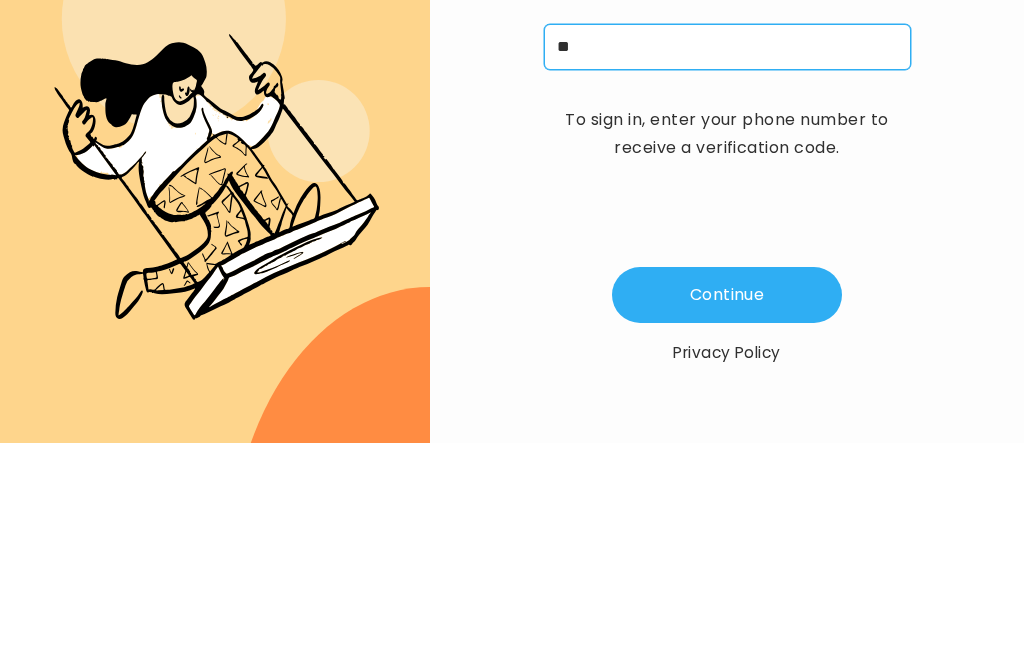 type on "*" 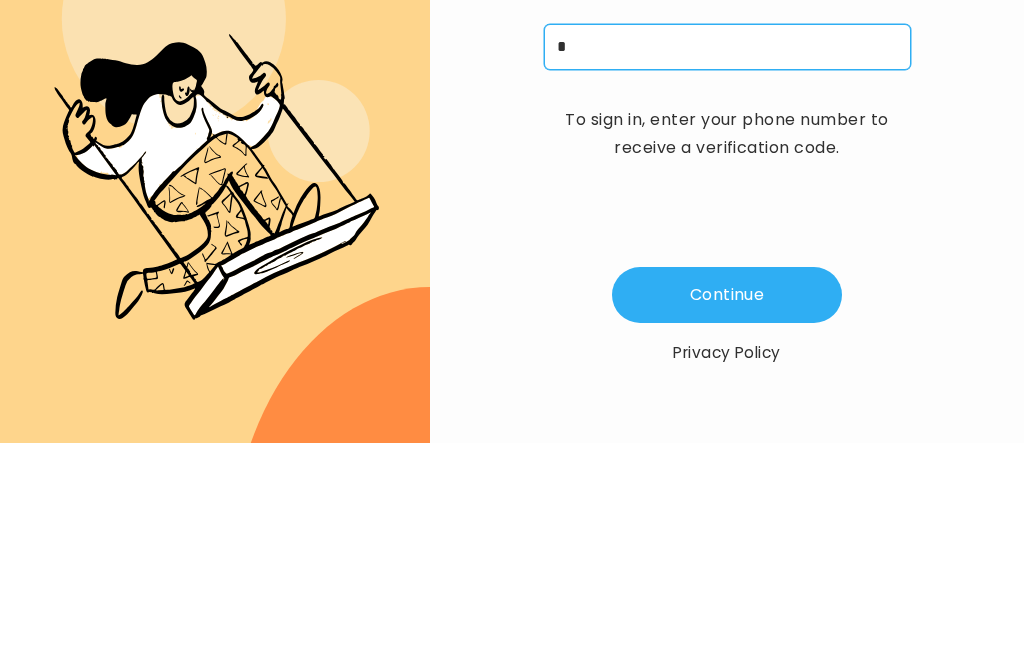 type 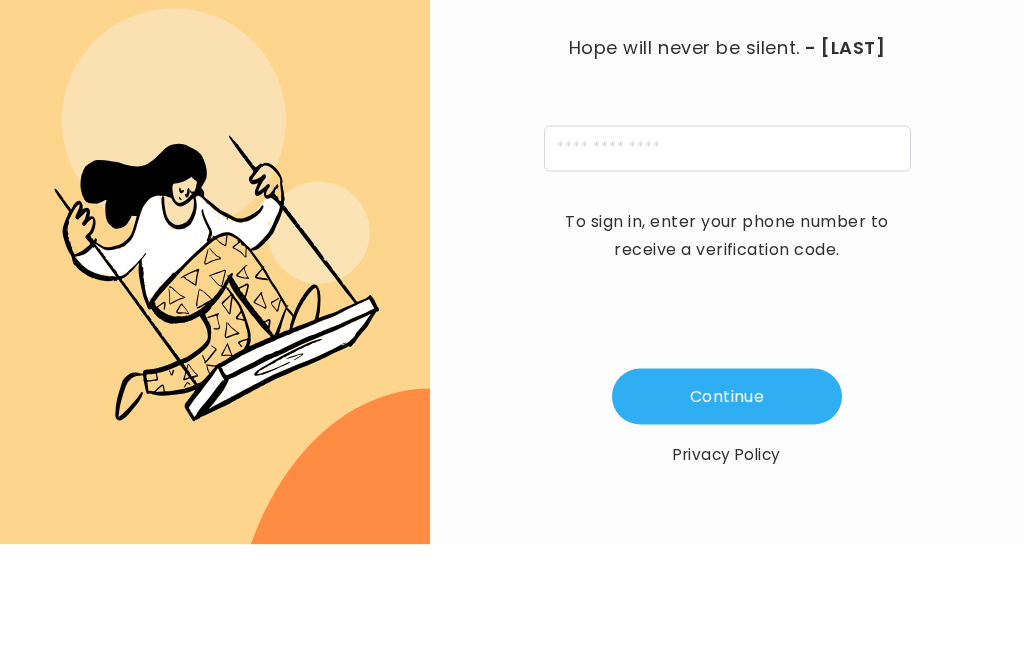 click on ".cls-4{fill-rule:evenodd}" 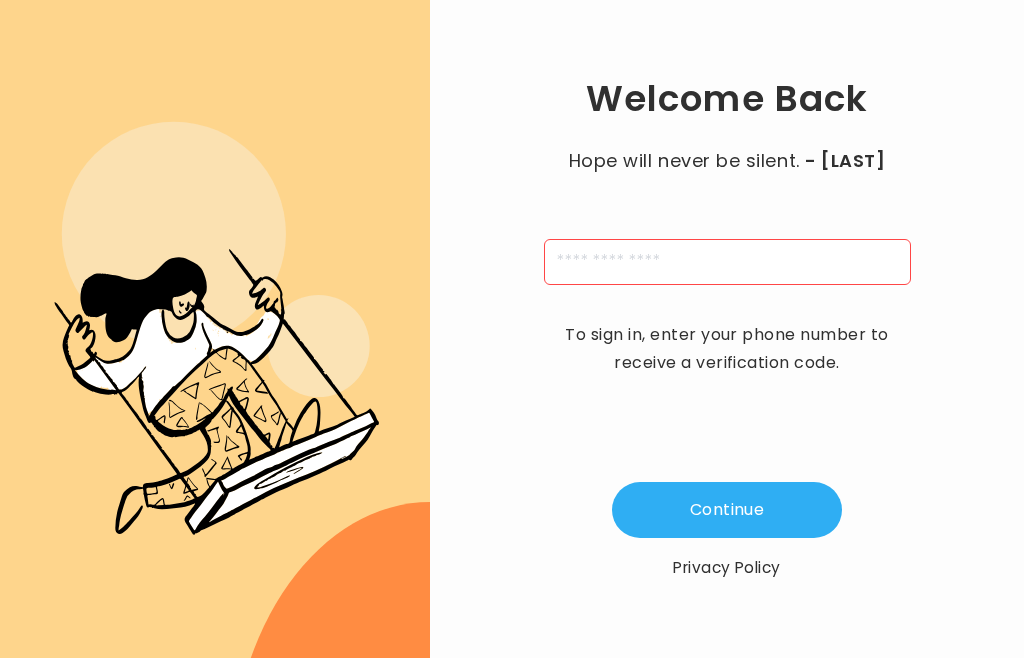 type on "*" 